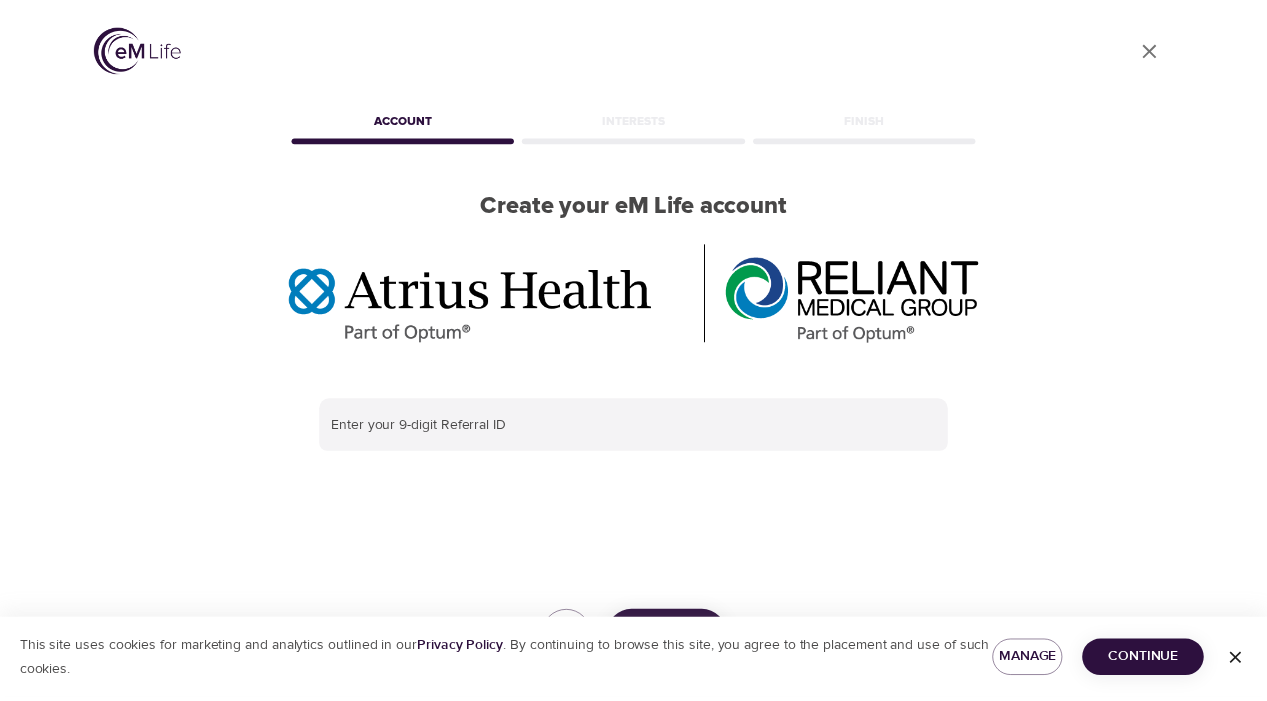 scroll, scrollTop: 0, scrollLeft: 0, axis: both 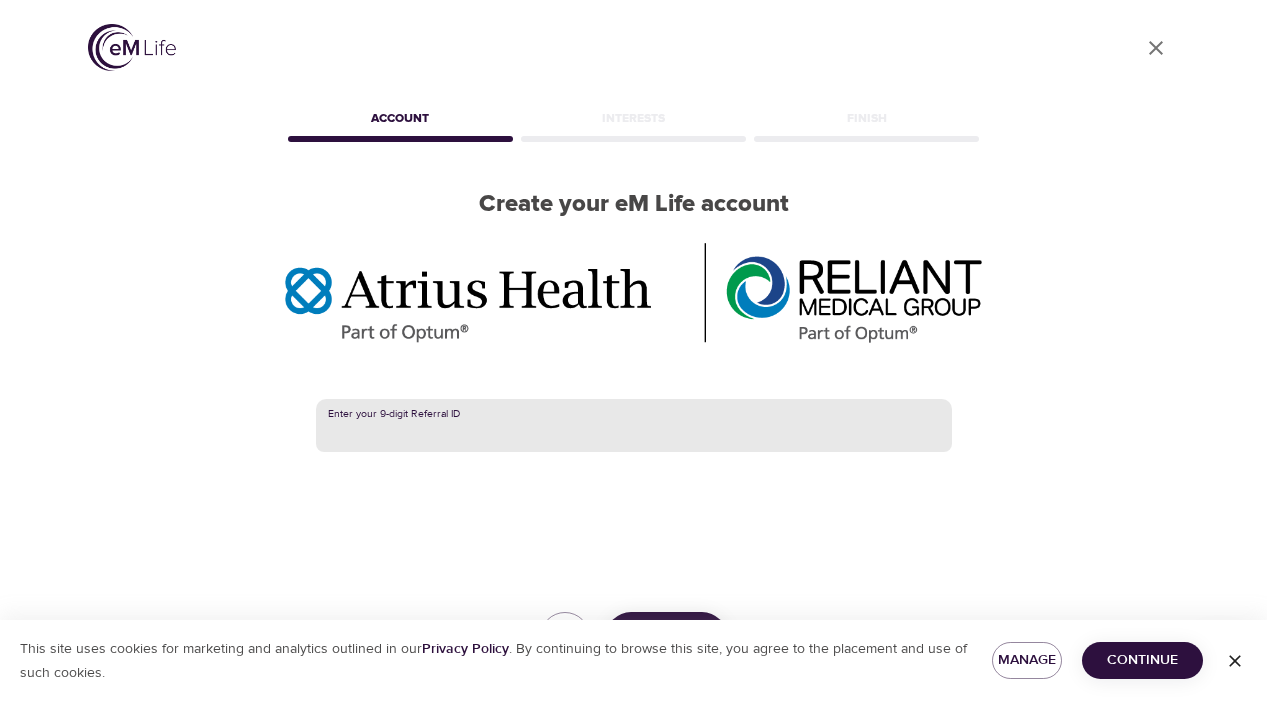 click at bounding box center (634, 426) 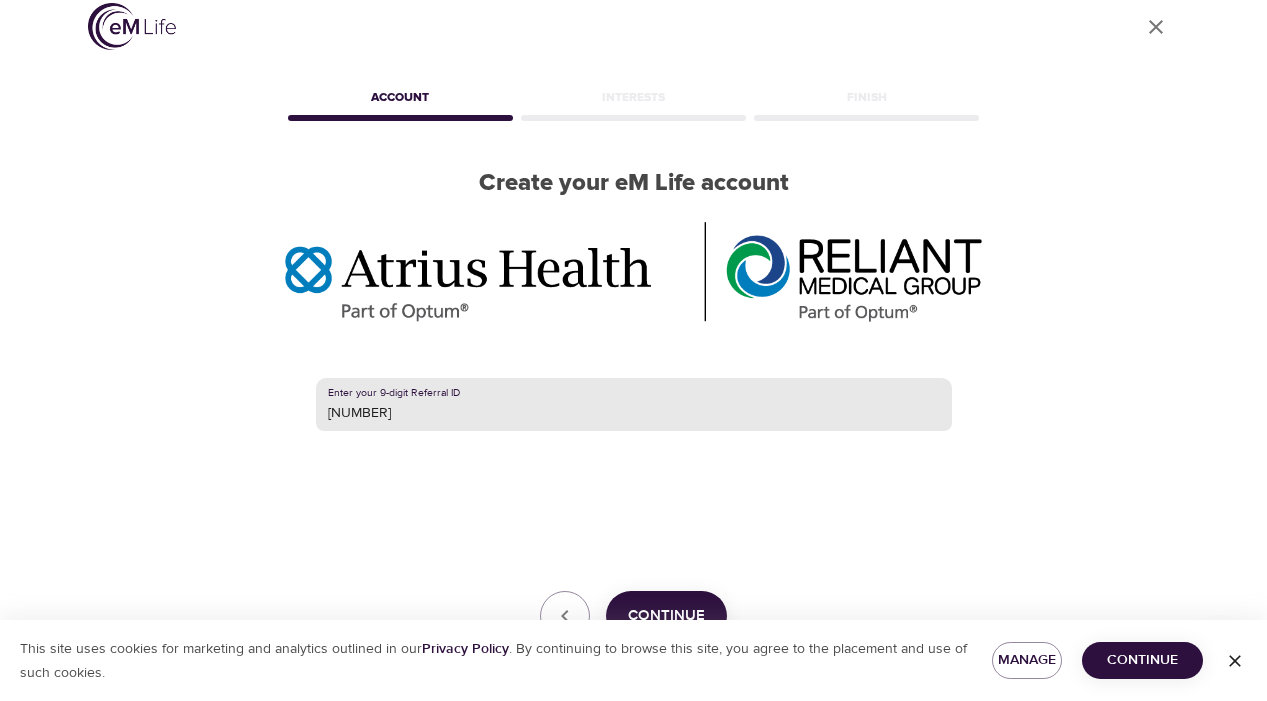 scroll, scrollTop: 94, scrollLeft: 0, axis: vertical 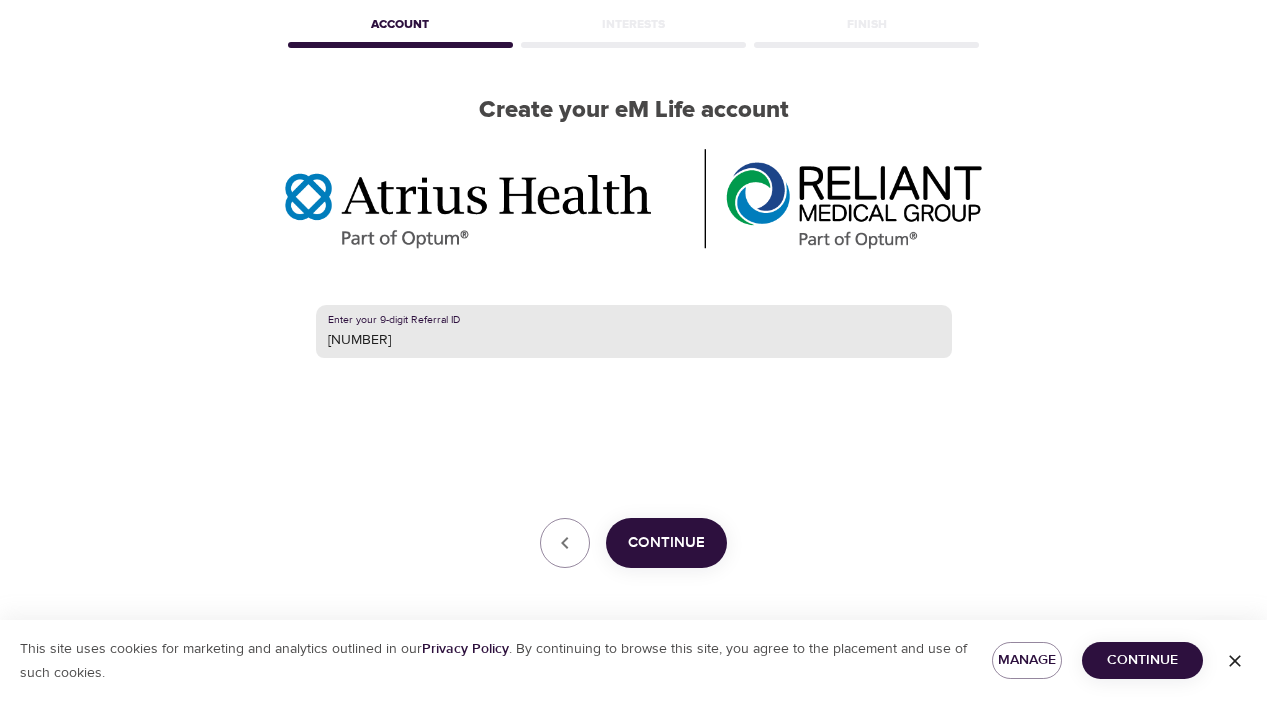 type on "[NUMBER]" 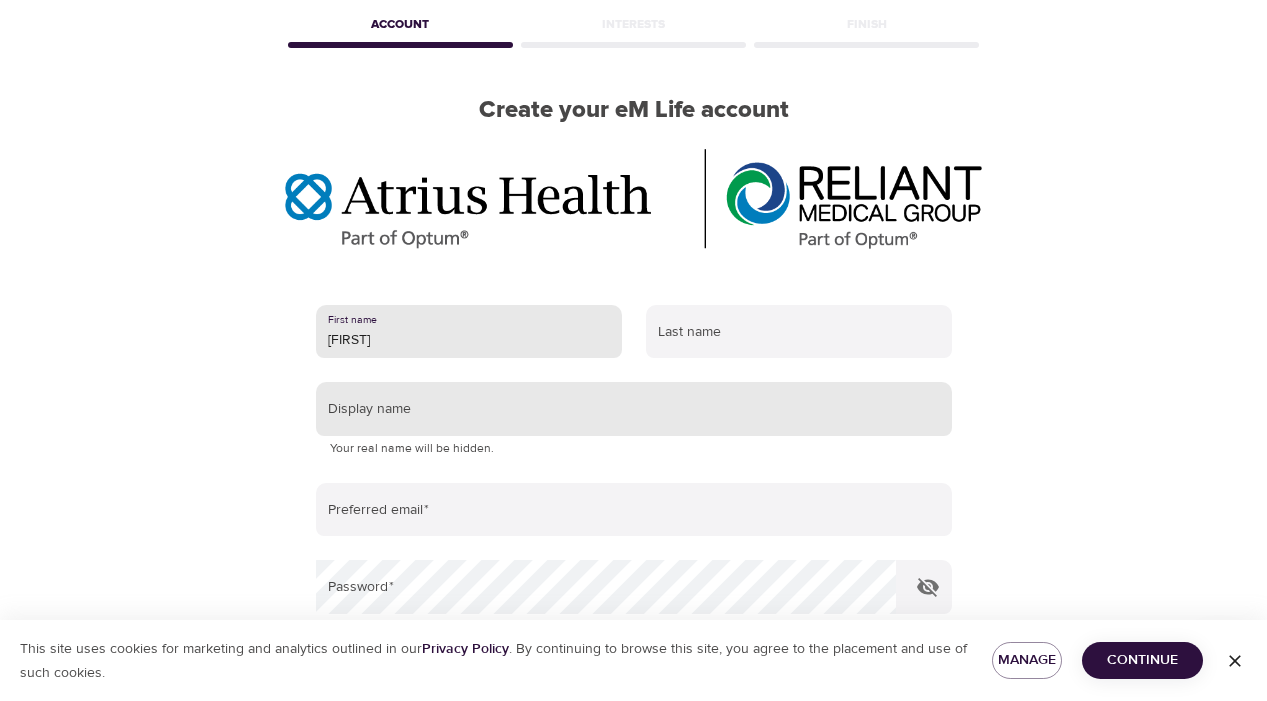 type on "[FIRST]" 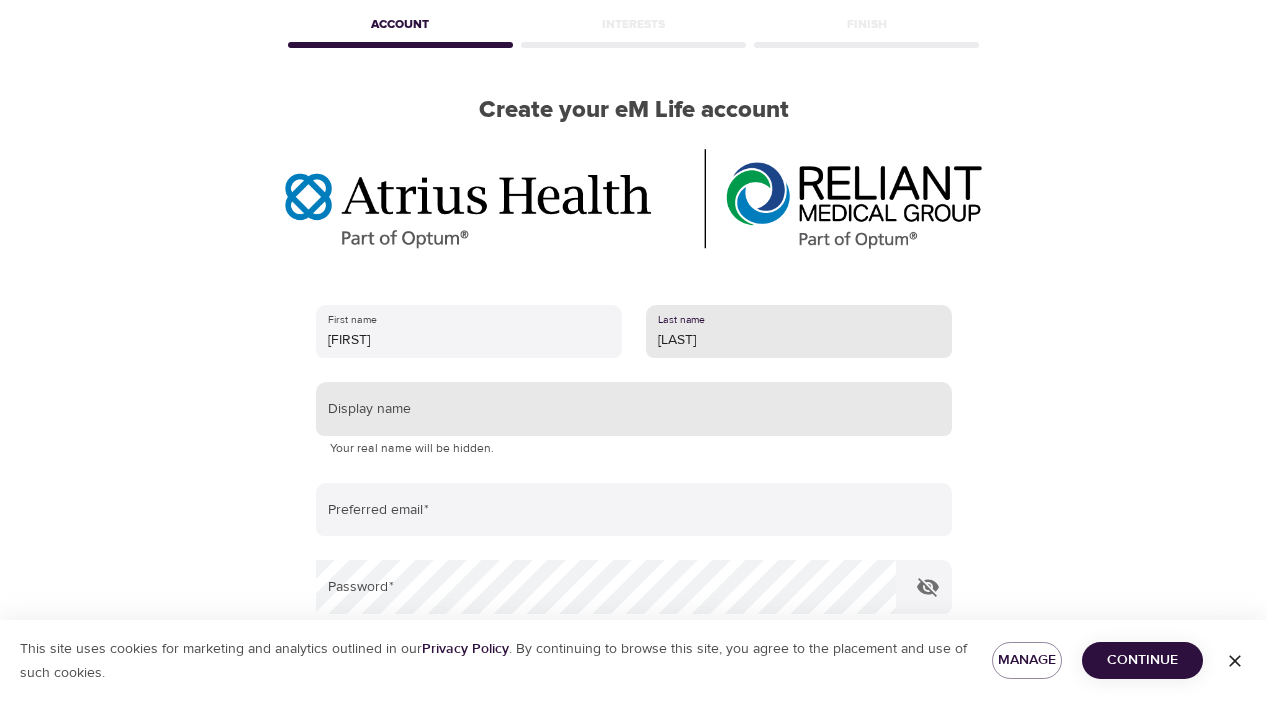 type on "[LAST]" 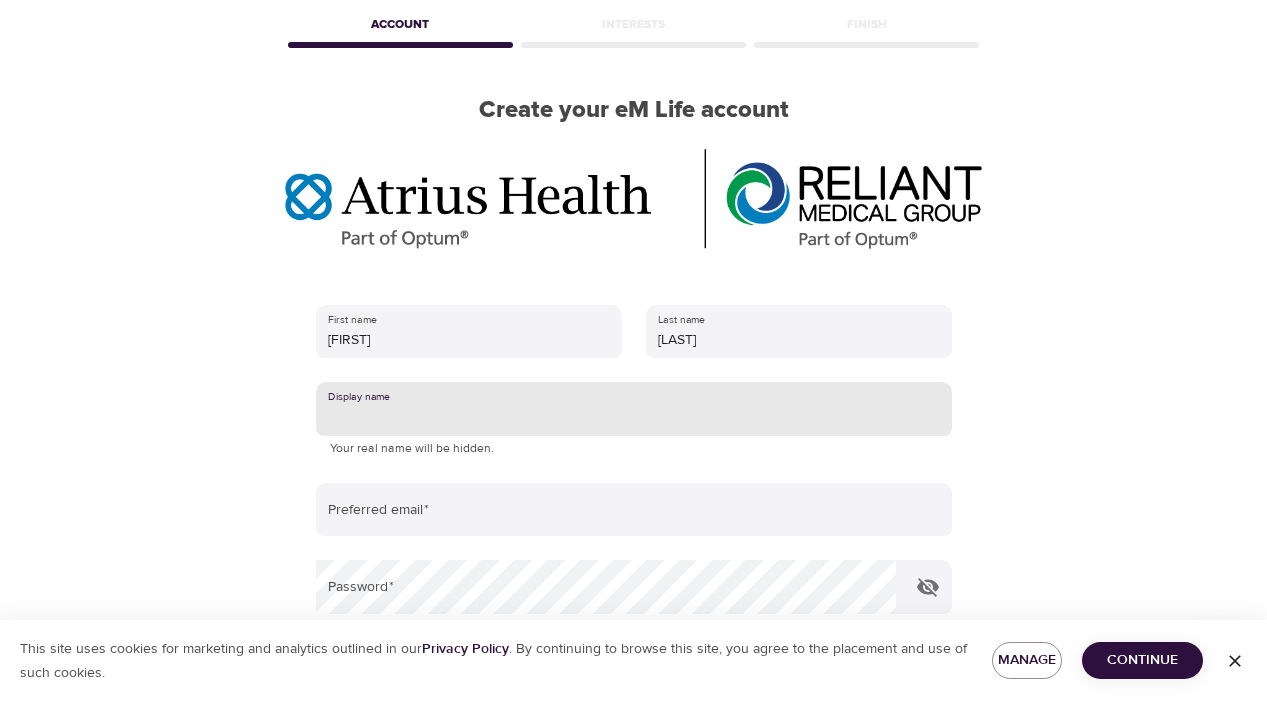 click at bounding box center (634, 409) 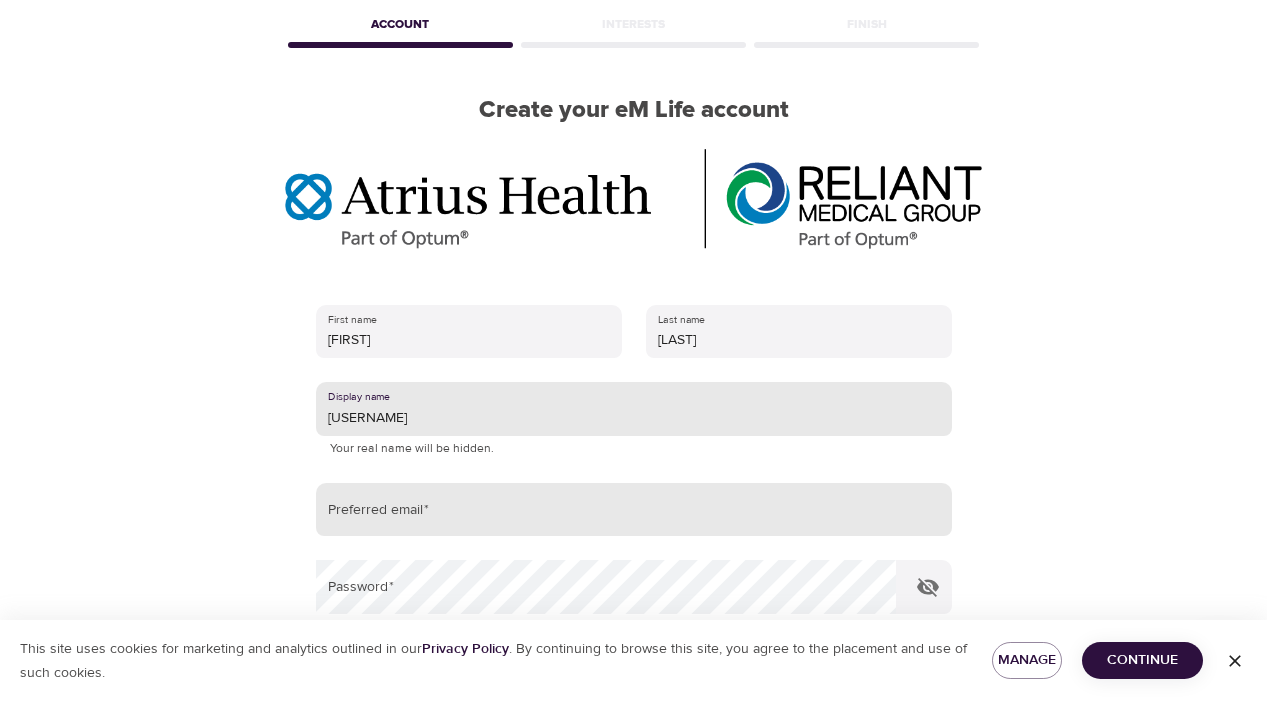 type on "[USERNAME]" 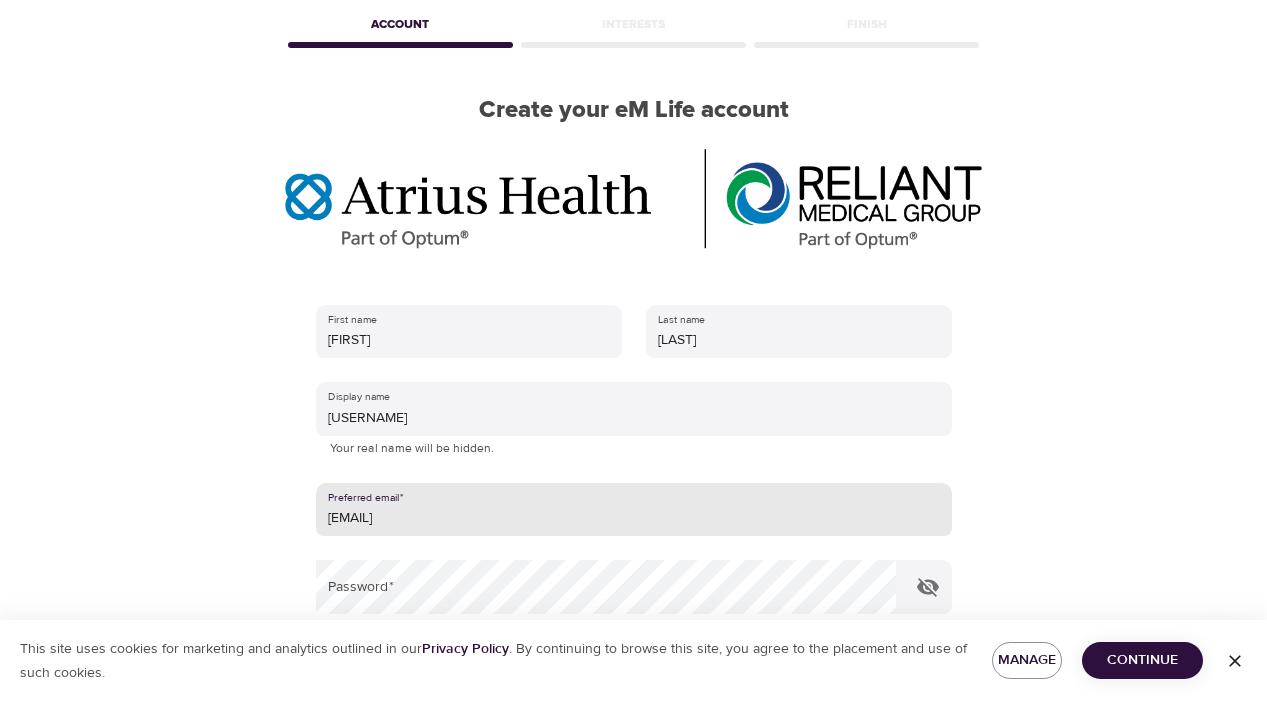 type on "[EMAIL]" 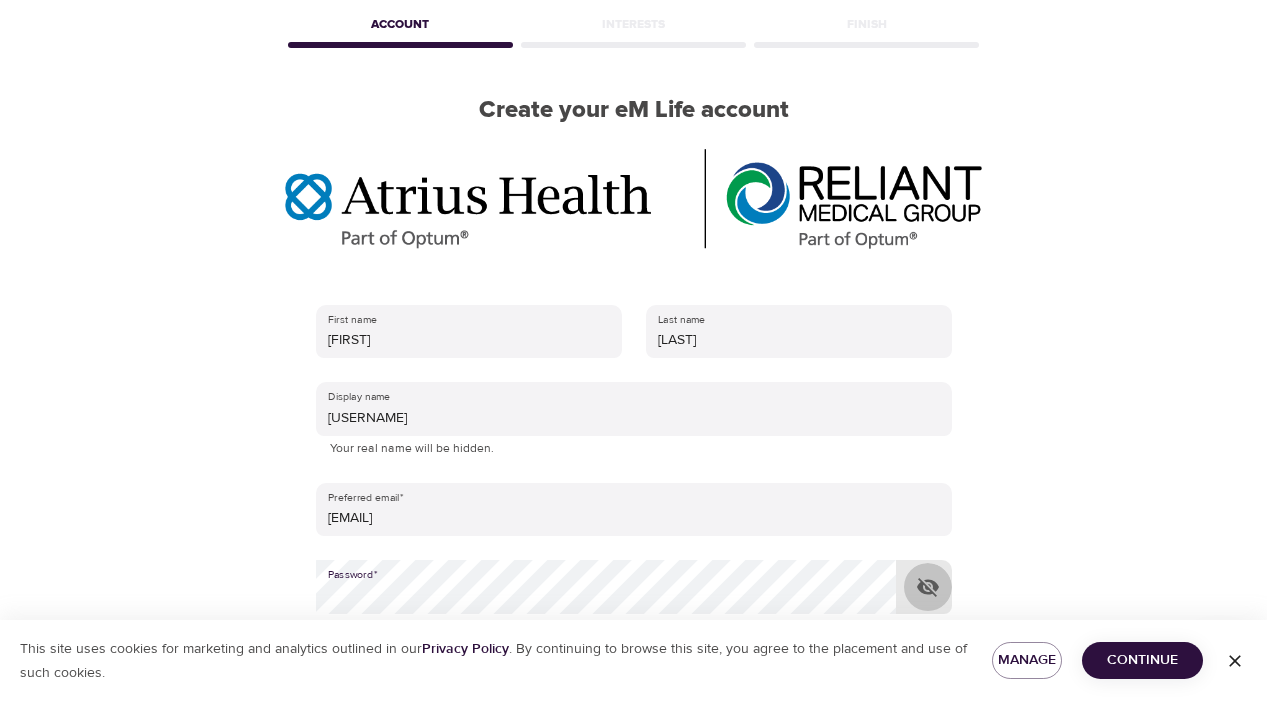 click 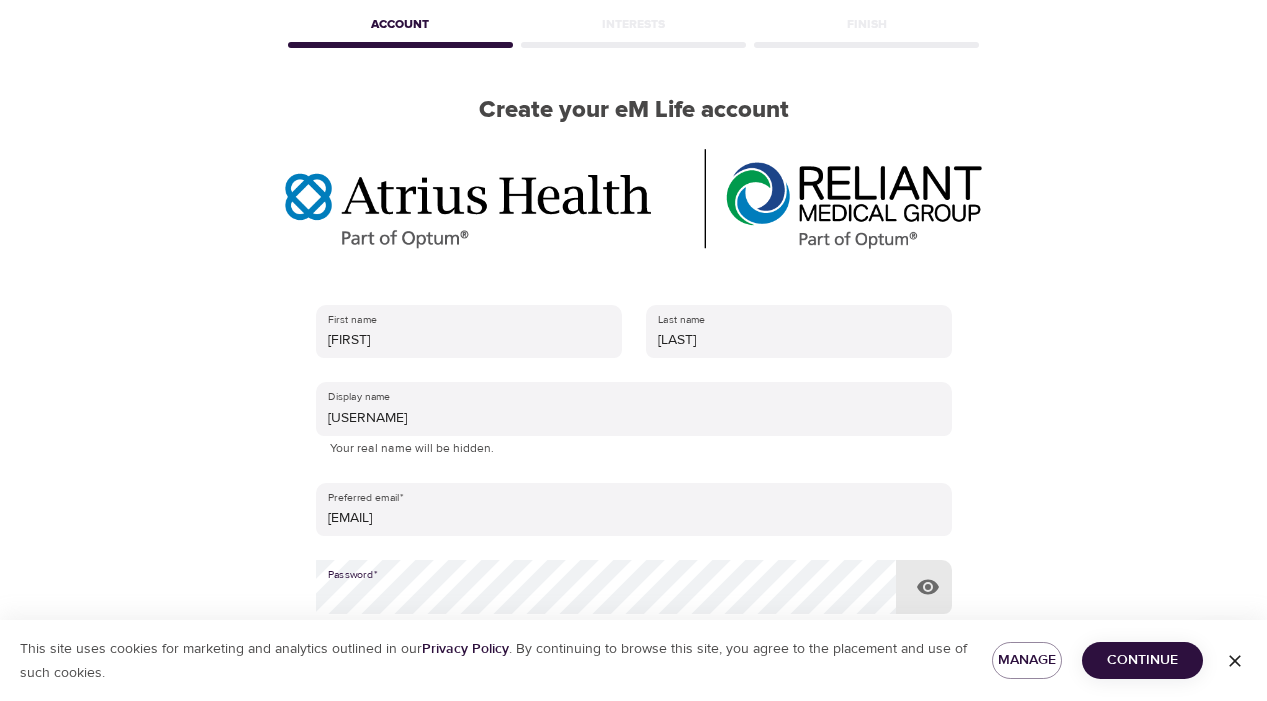 scroll, scrollTop: 173, scrollLeft: 0, axis: vertical 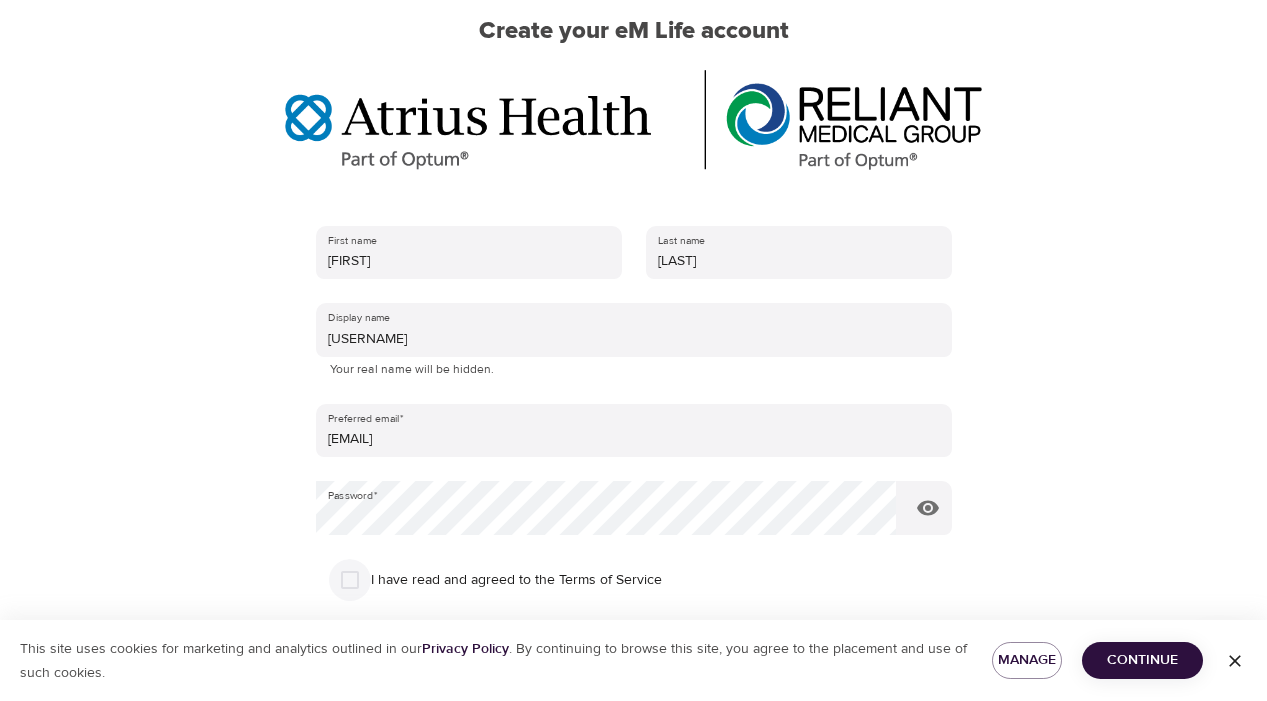 click on "I have read and agreed to the    Terms of Service" at bounding box center (350, 580) 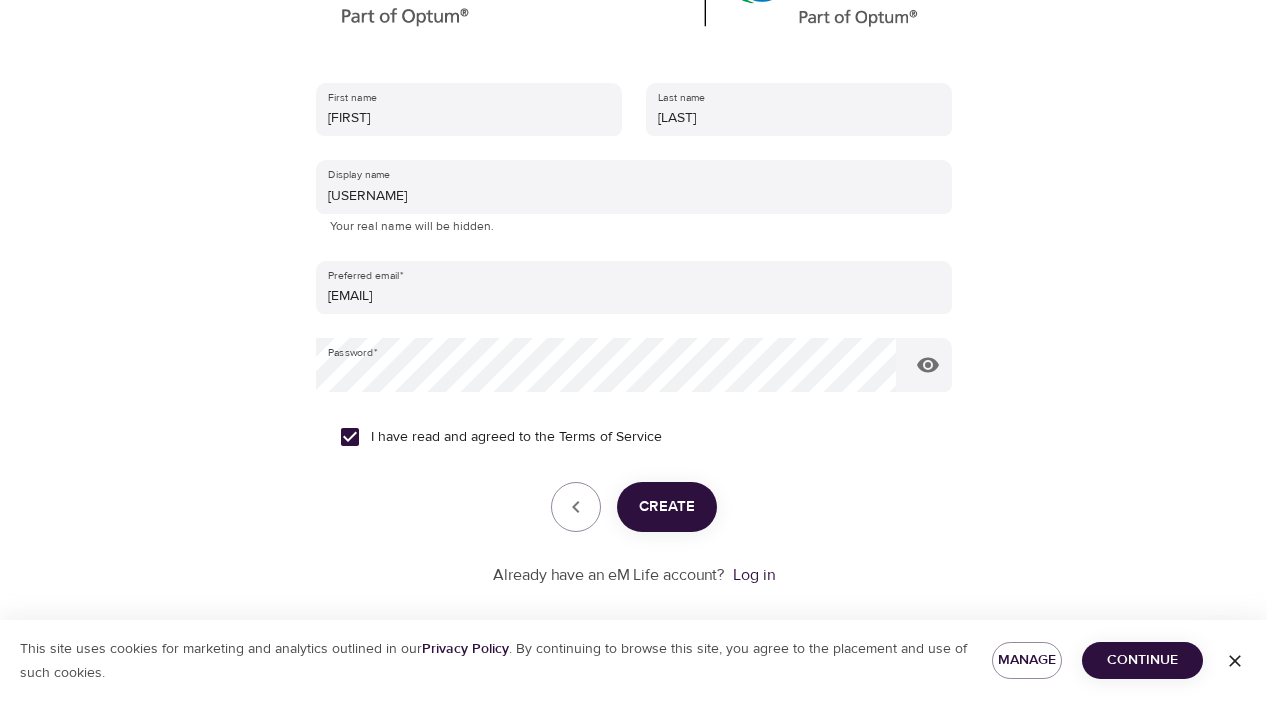scroll, scrollTop: 334, scrollLeft: 0, axis: vertical 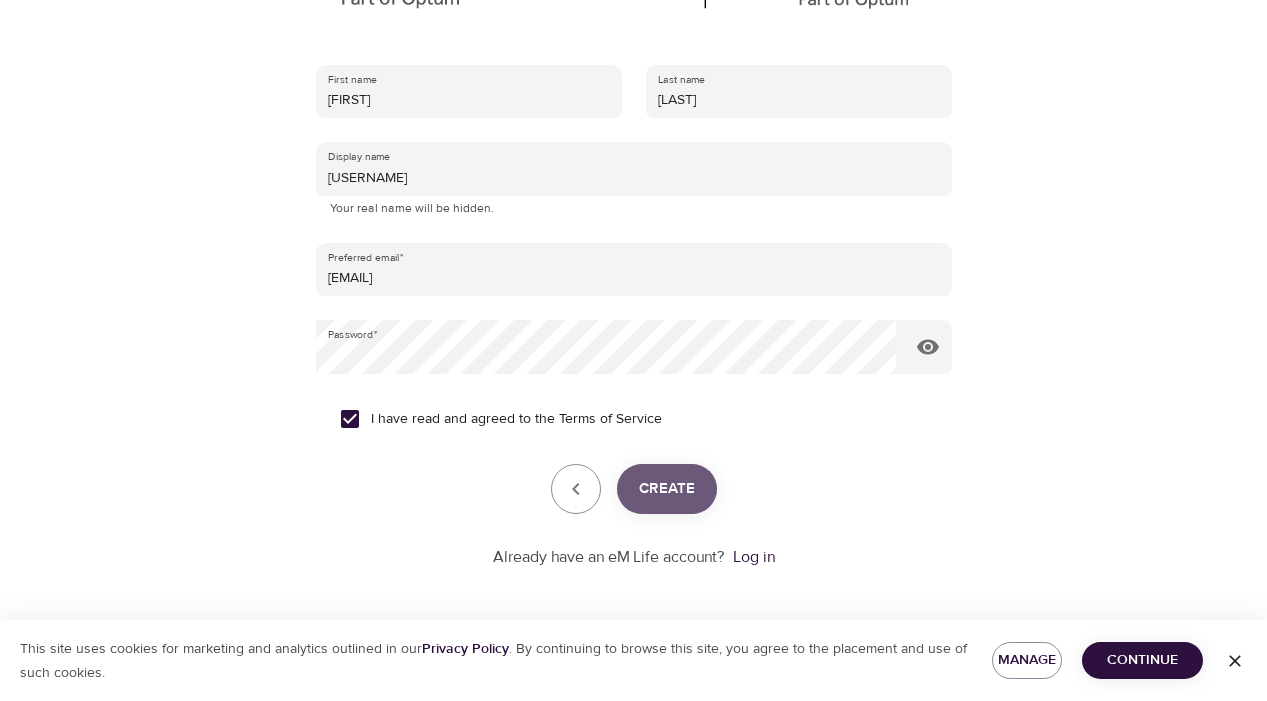 click on "Create" at bounding box center (667, 489) 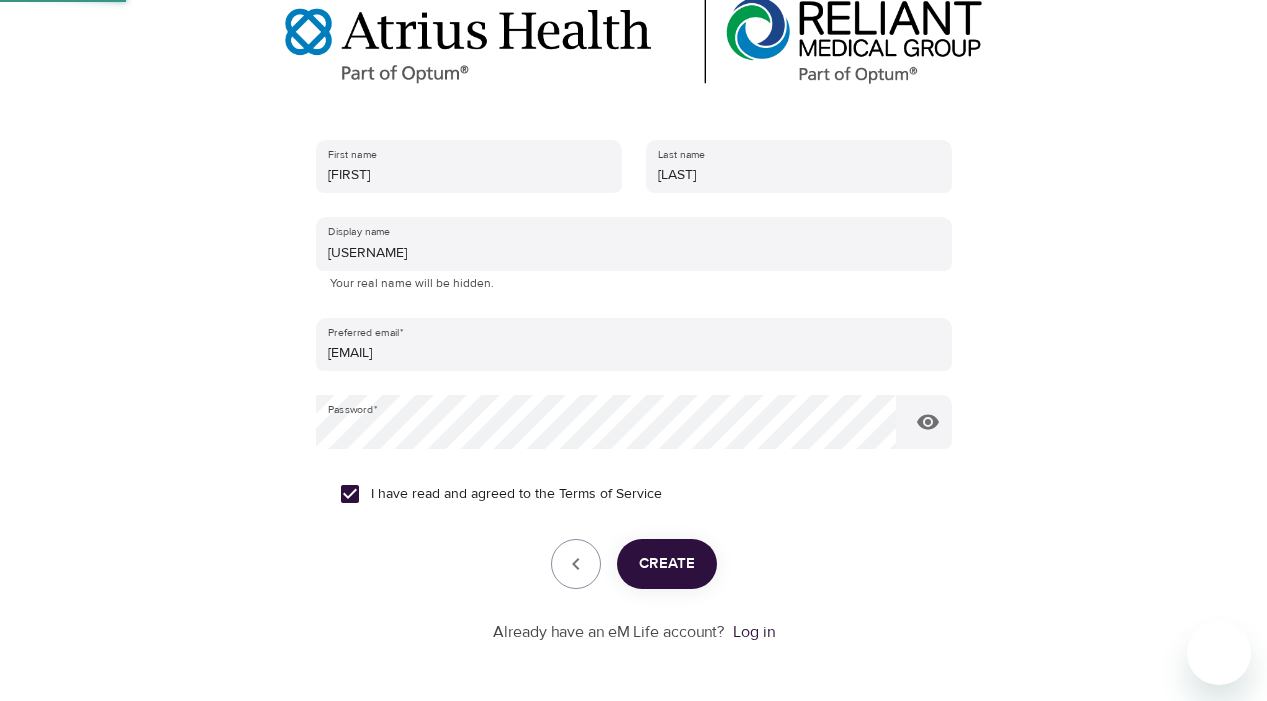 scroll, scrollTop: 0, scrollLeft: 0, axis: both 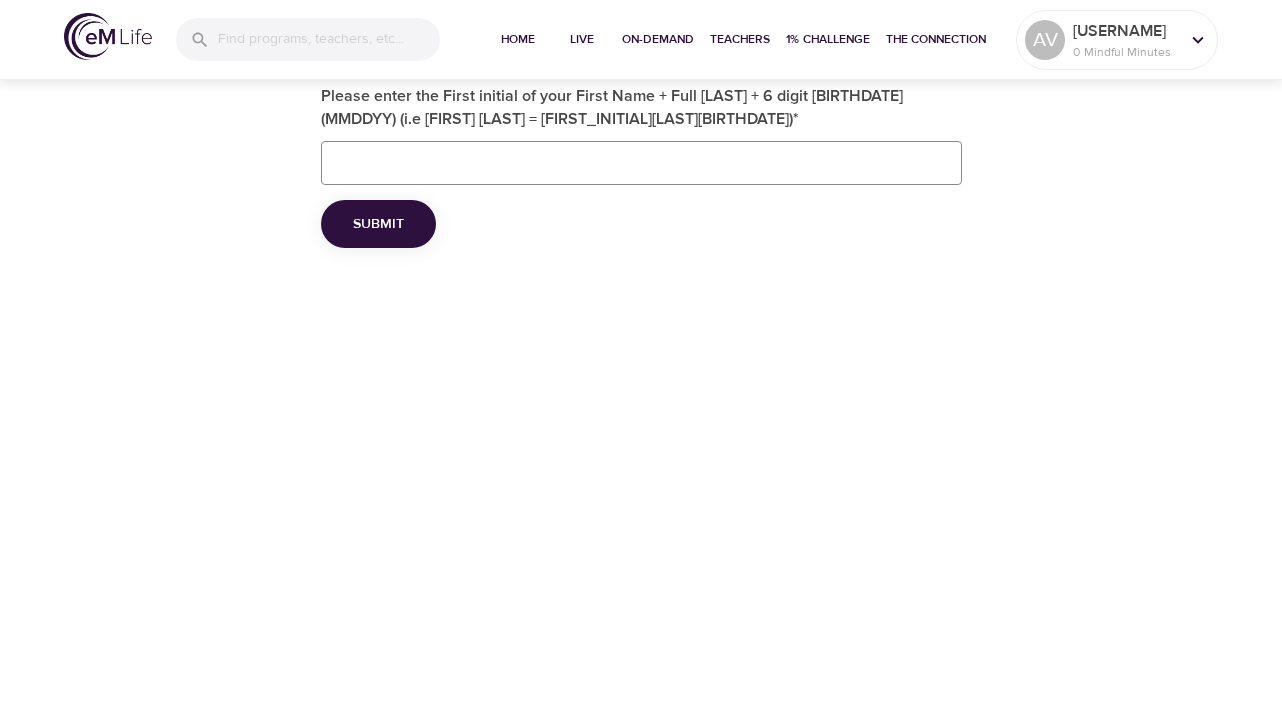 click on "Please enter the First initial of your First Name + Full [LAST] + 6 digit [BIRTHDATE] (MMDDYY) (i.e [FIRST] [LAST] = [FIRST_INITIAL][LAST][BIRTHDATE]) *" at bounding box center [641, 163] 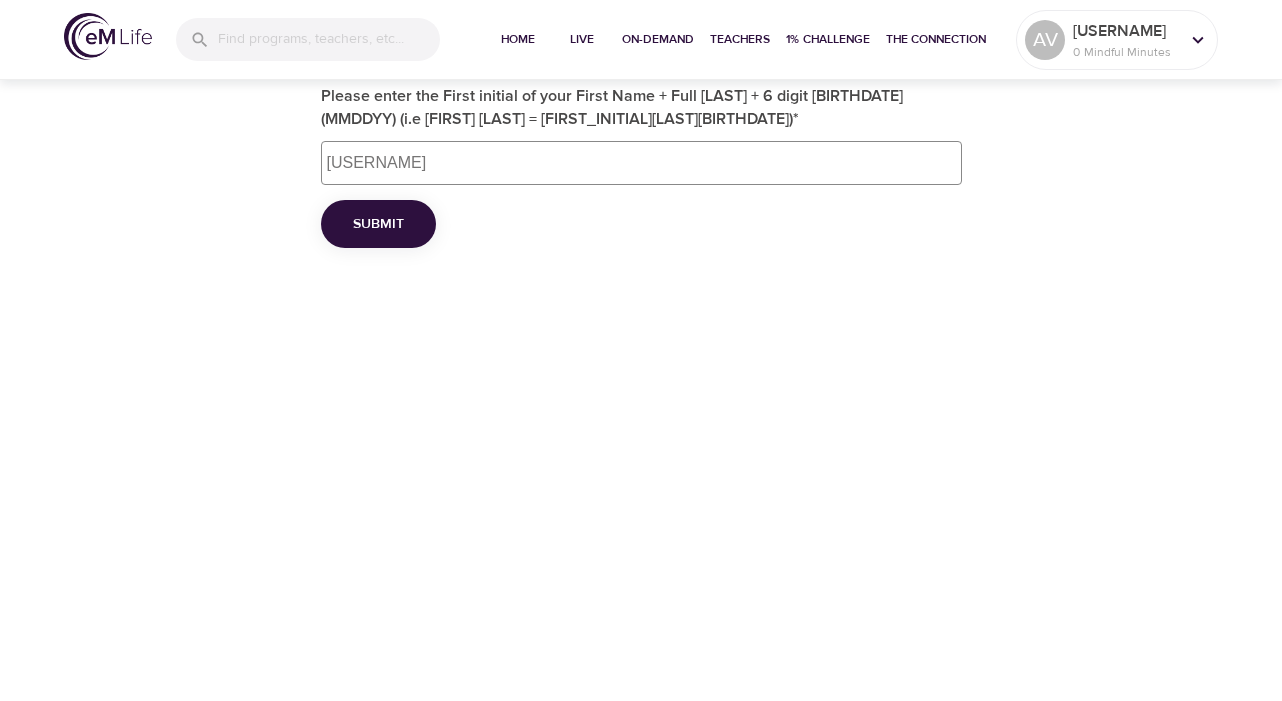 type on "[USERNAME]" 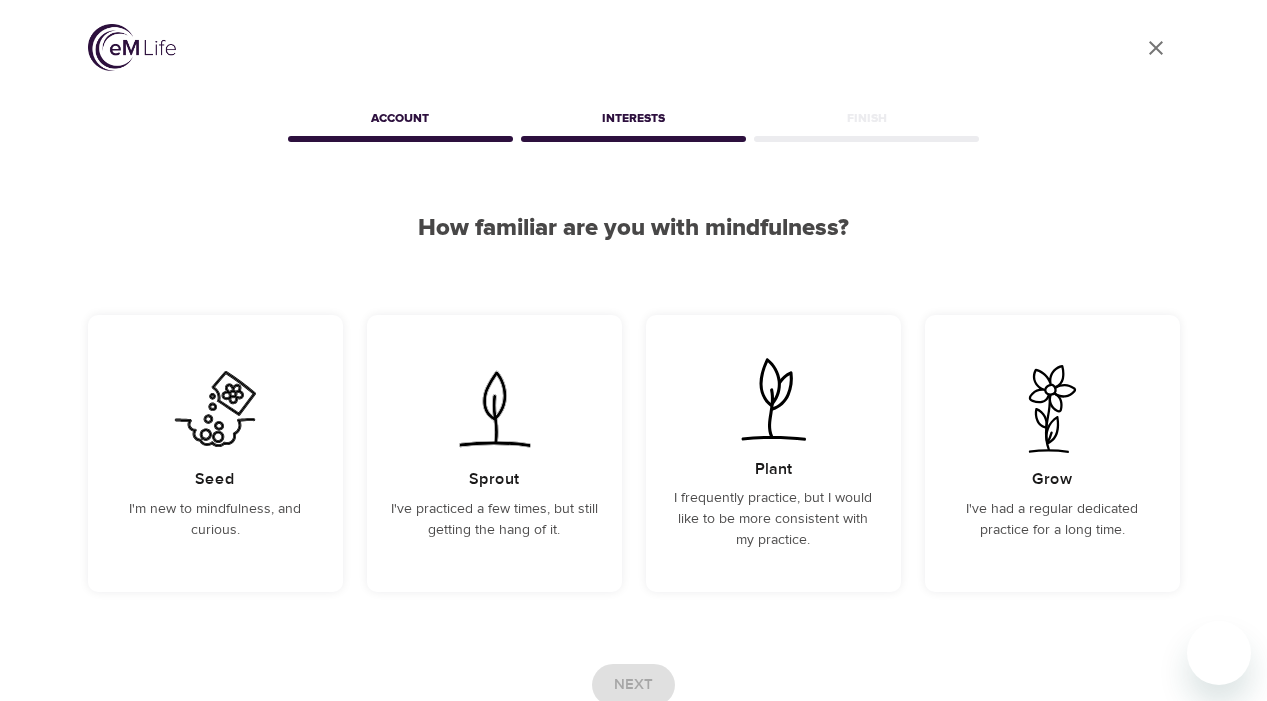 scroll, scrollTop: 24, scrollLeft: 0, axis: vertical 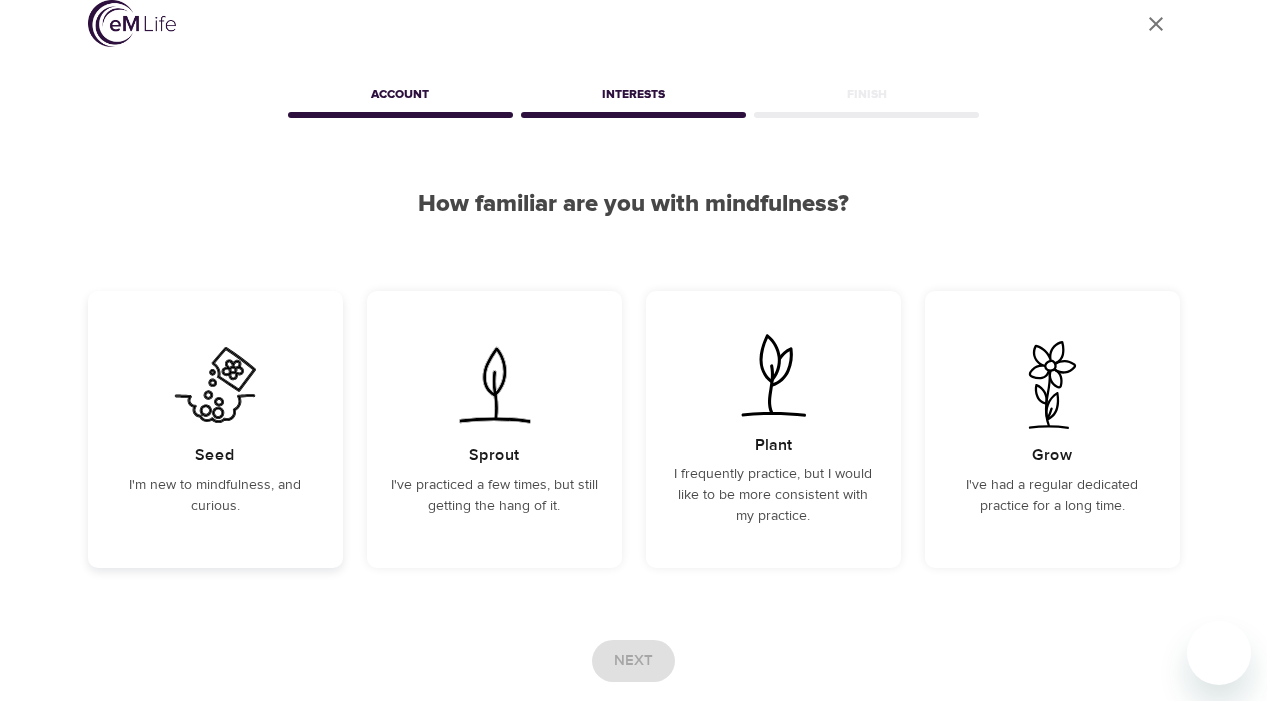 click at bounding box center (215, 385) 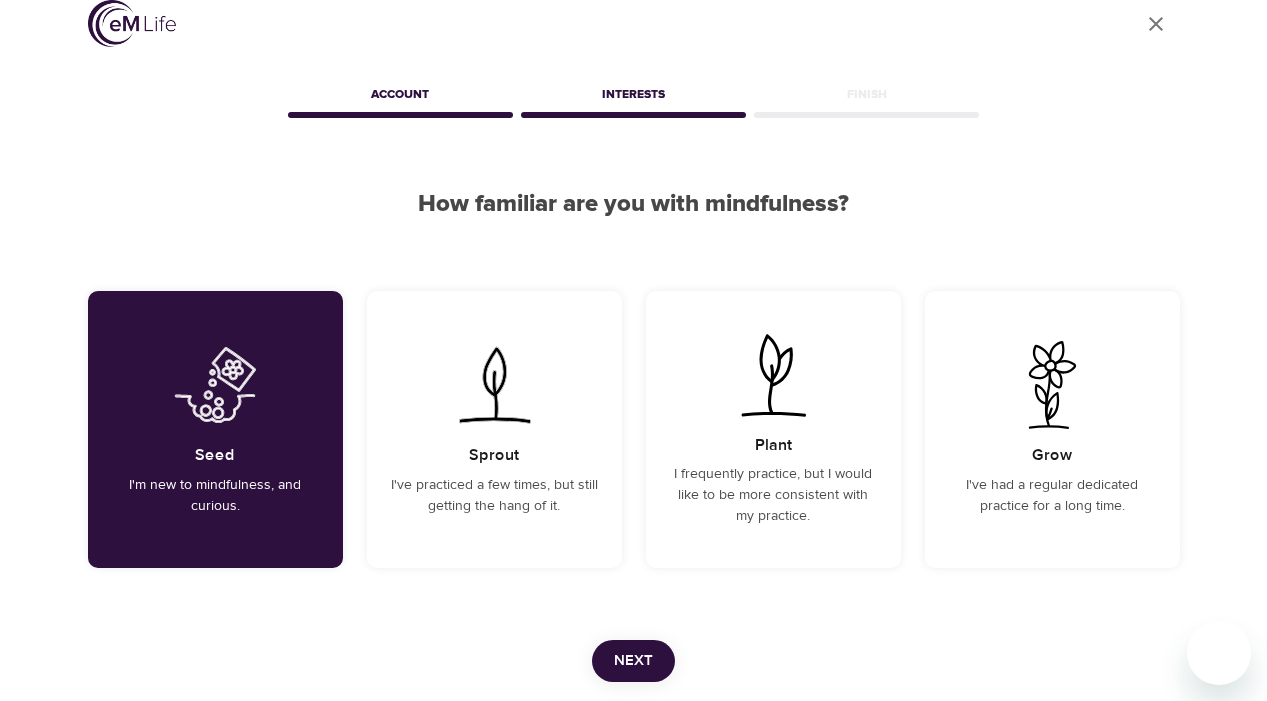 click on "Next" at bounding box center (633, 661) 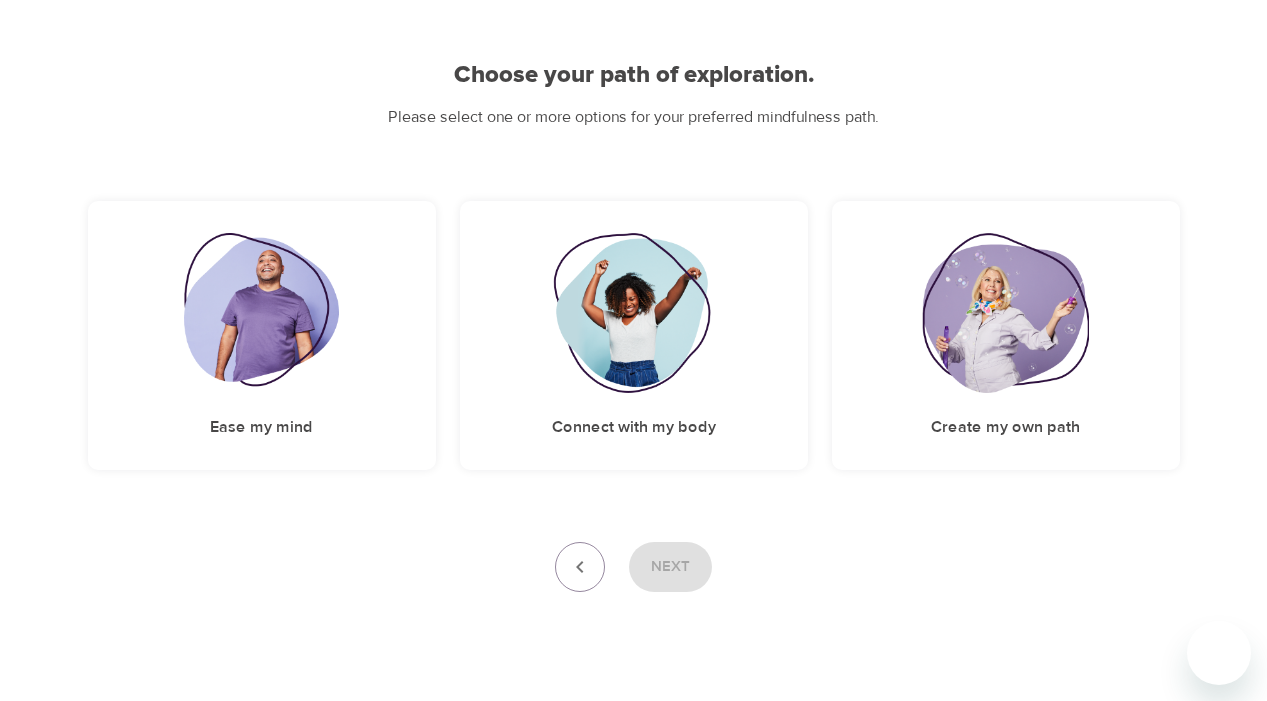 scroll, scrollTop: 149, scrollLeft: 0, axis: vertical 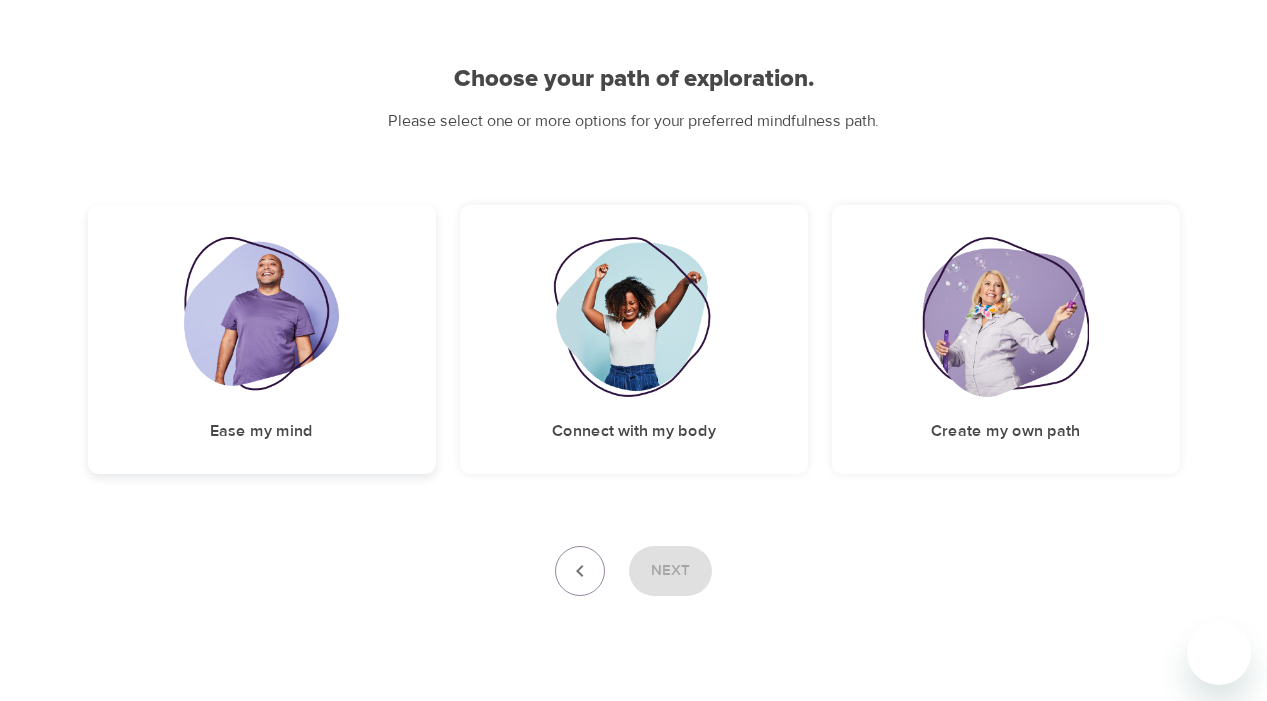 click at bounding box center [261, 317] 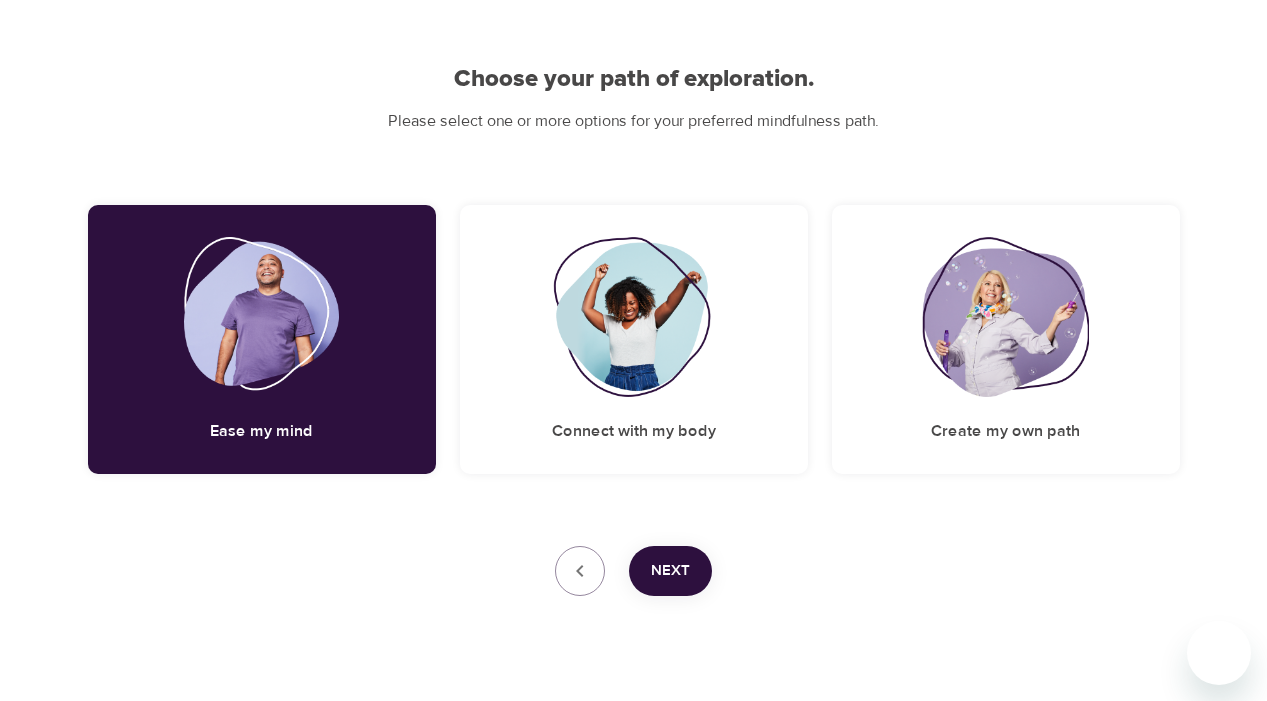 click on "Next" at bounding box center [670, 571] 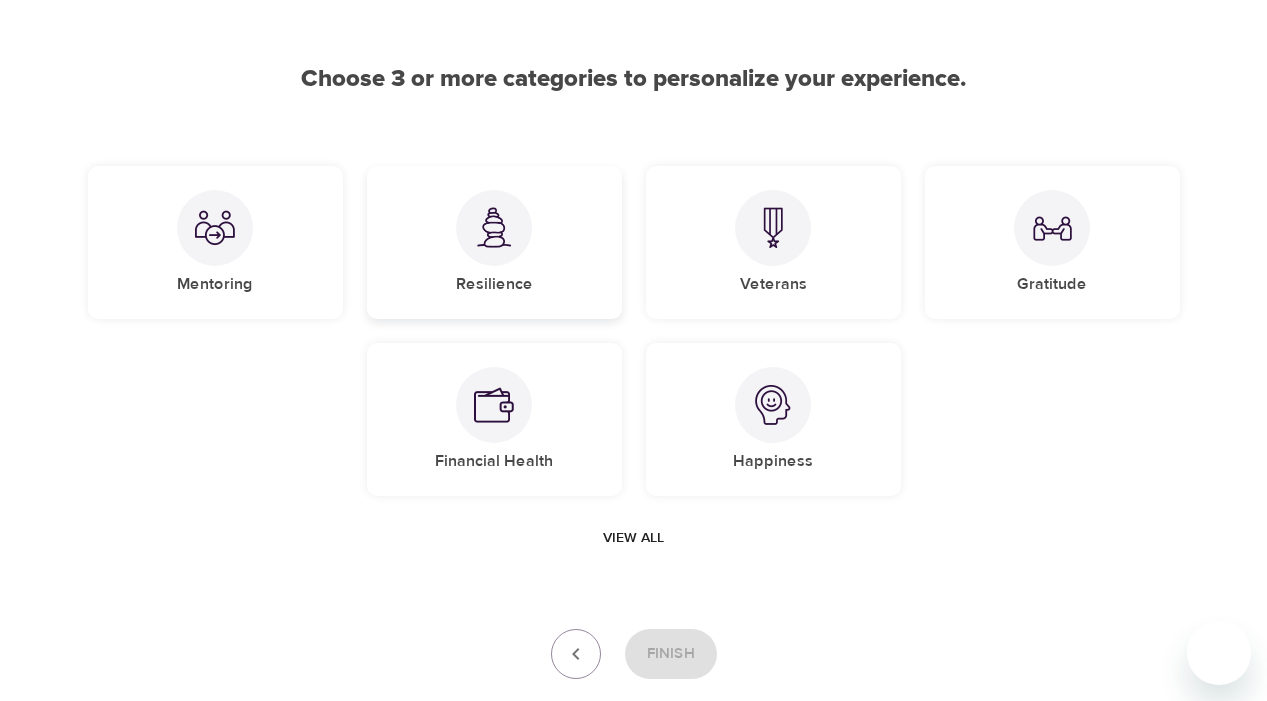 click at bounding box center (494, 227) 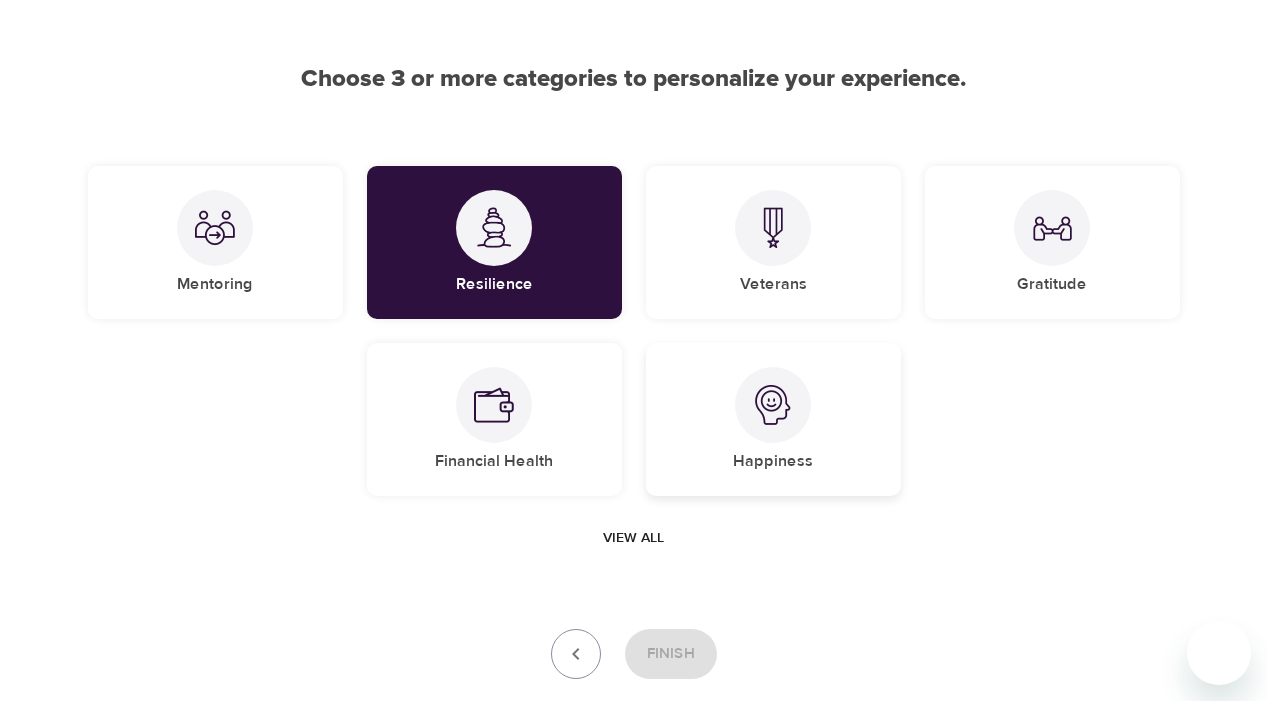 click at bounding box center [773, 405] 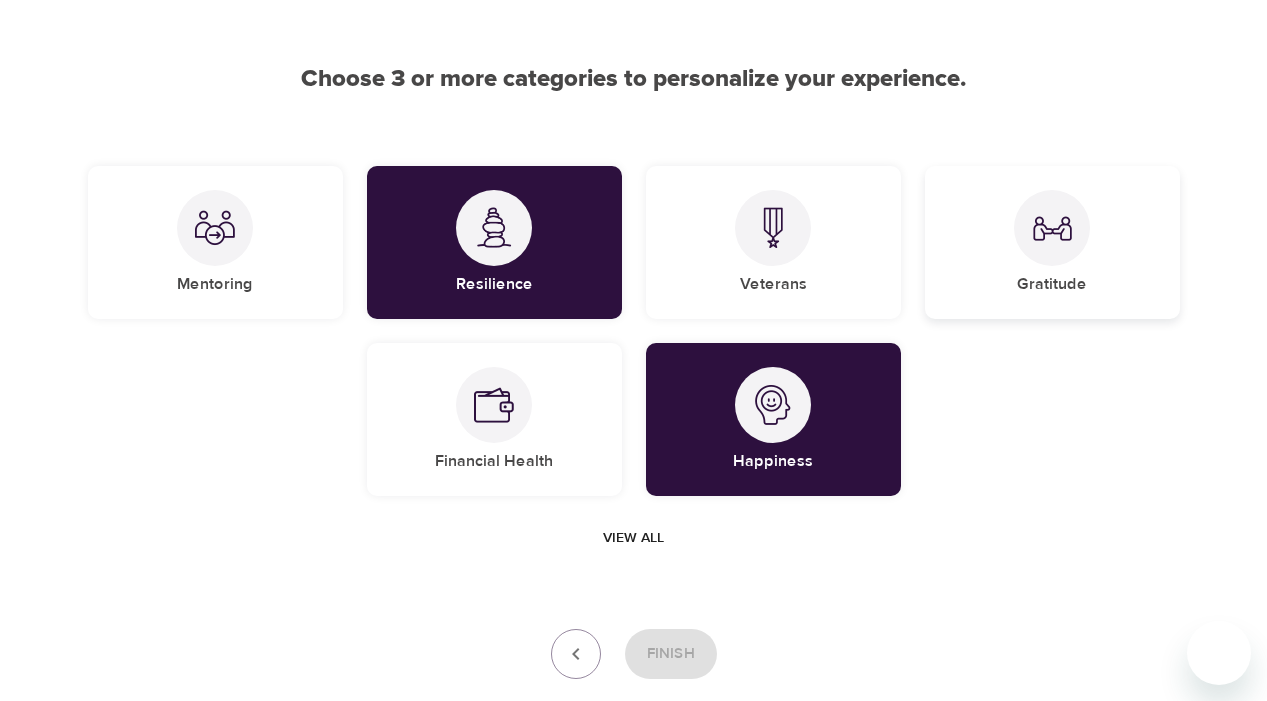 click at bounding box center (1052, 228) 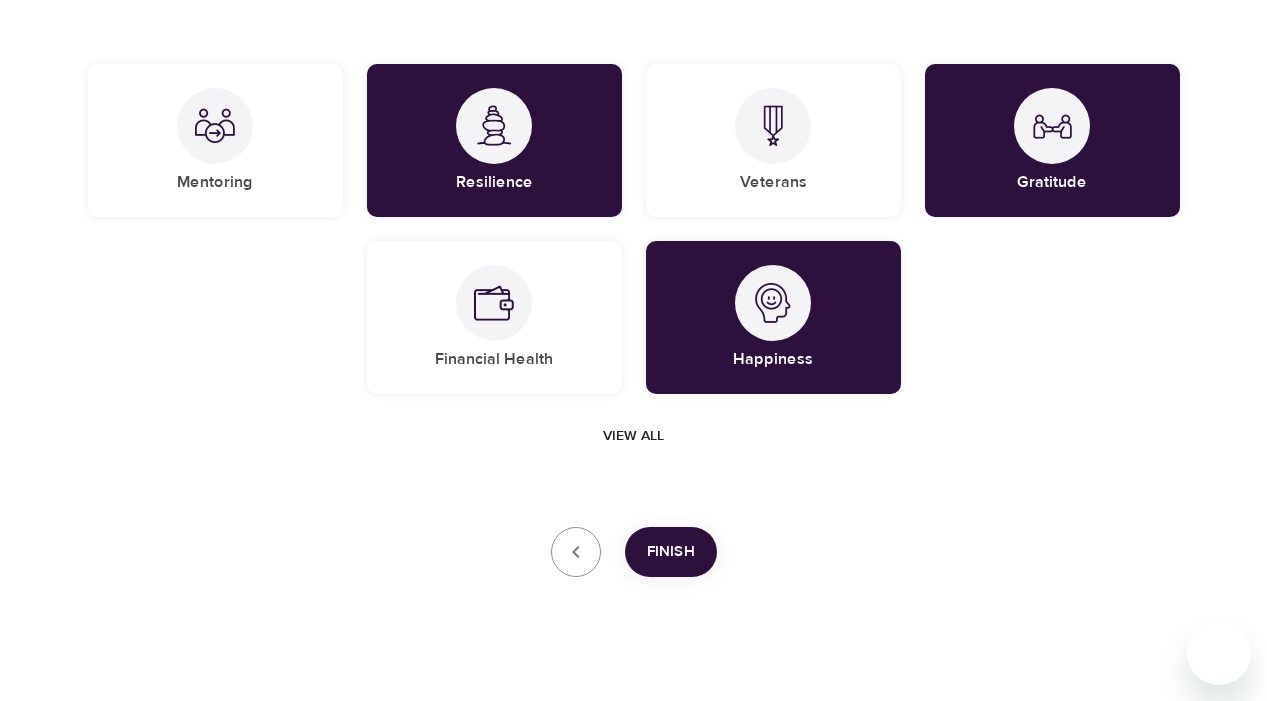 scroll, scrollTop: 266, scrollLeft: 0, axis: vertical 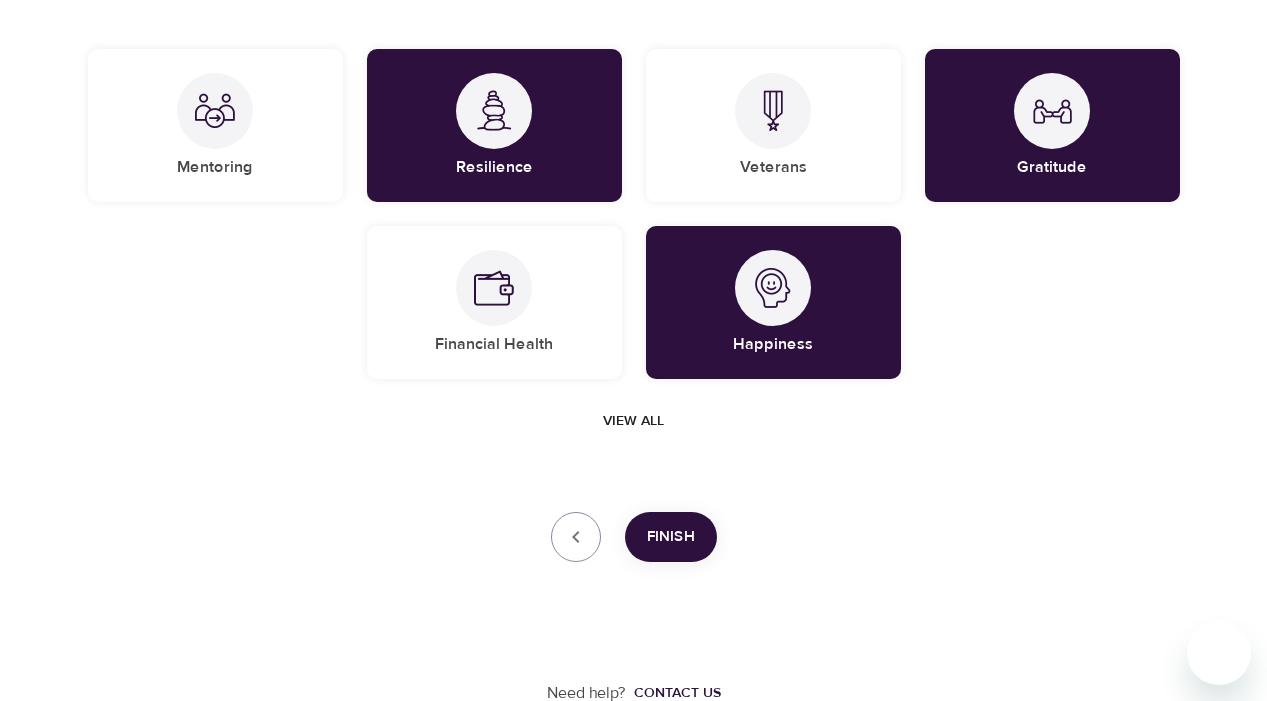 click on "Finish" at bounding box center [671, 537] 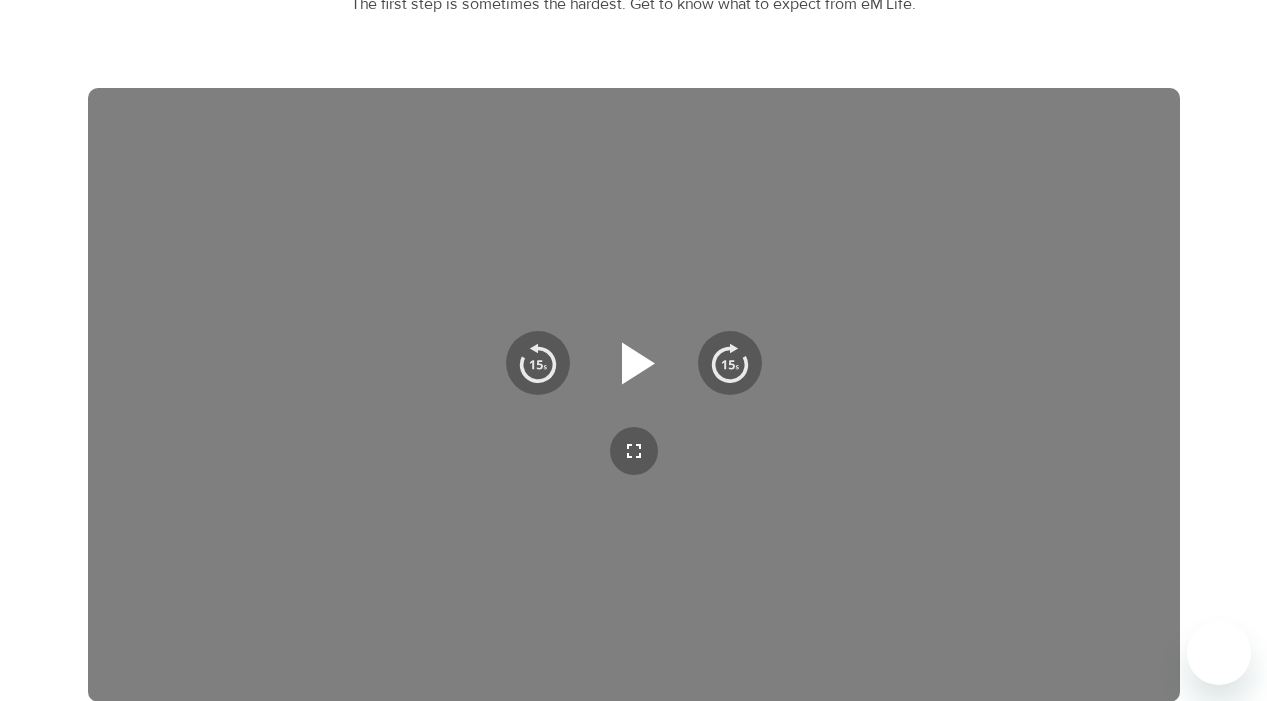 click 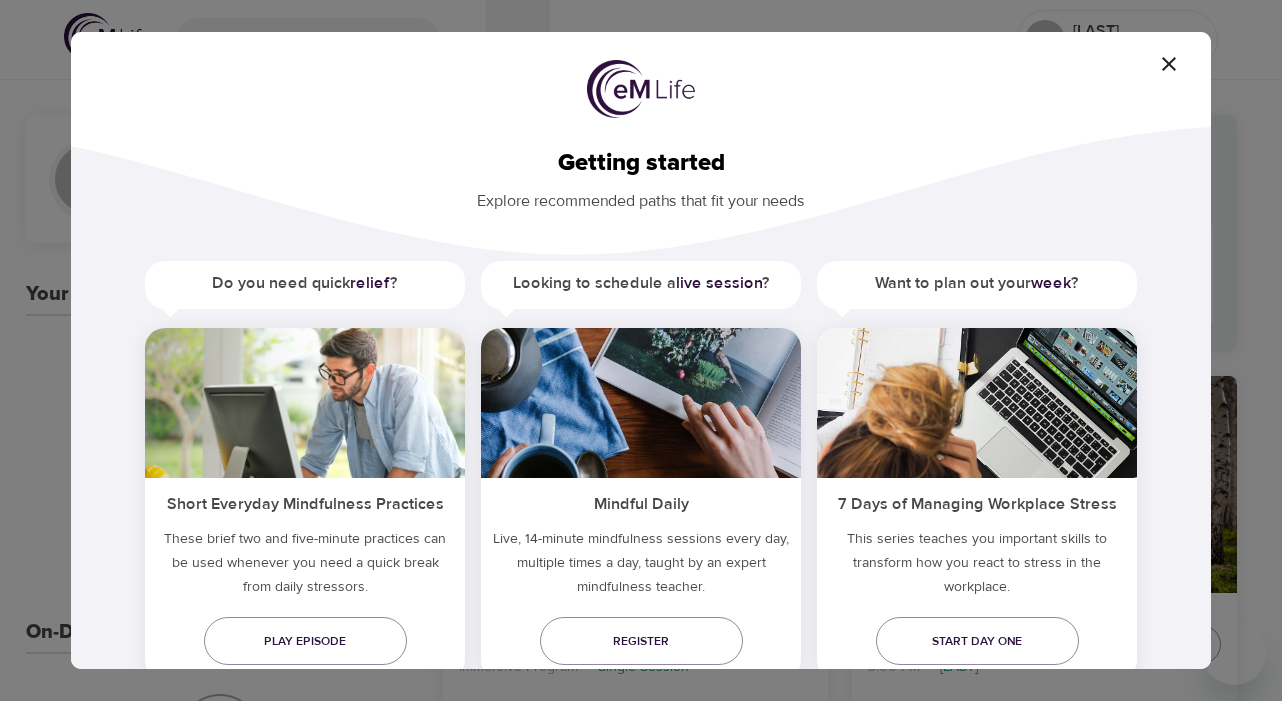 scroll, scrollTop: 0, scrollLeft: 0, axis: both 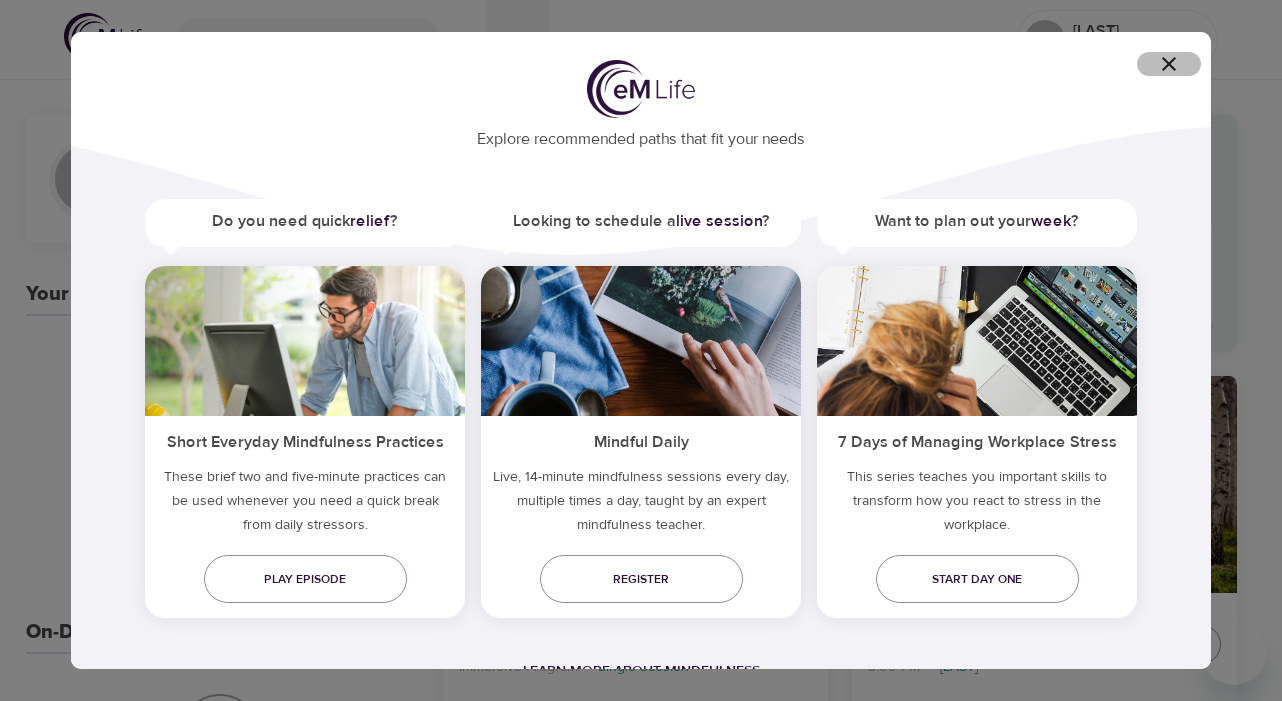 click 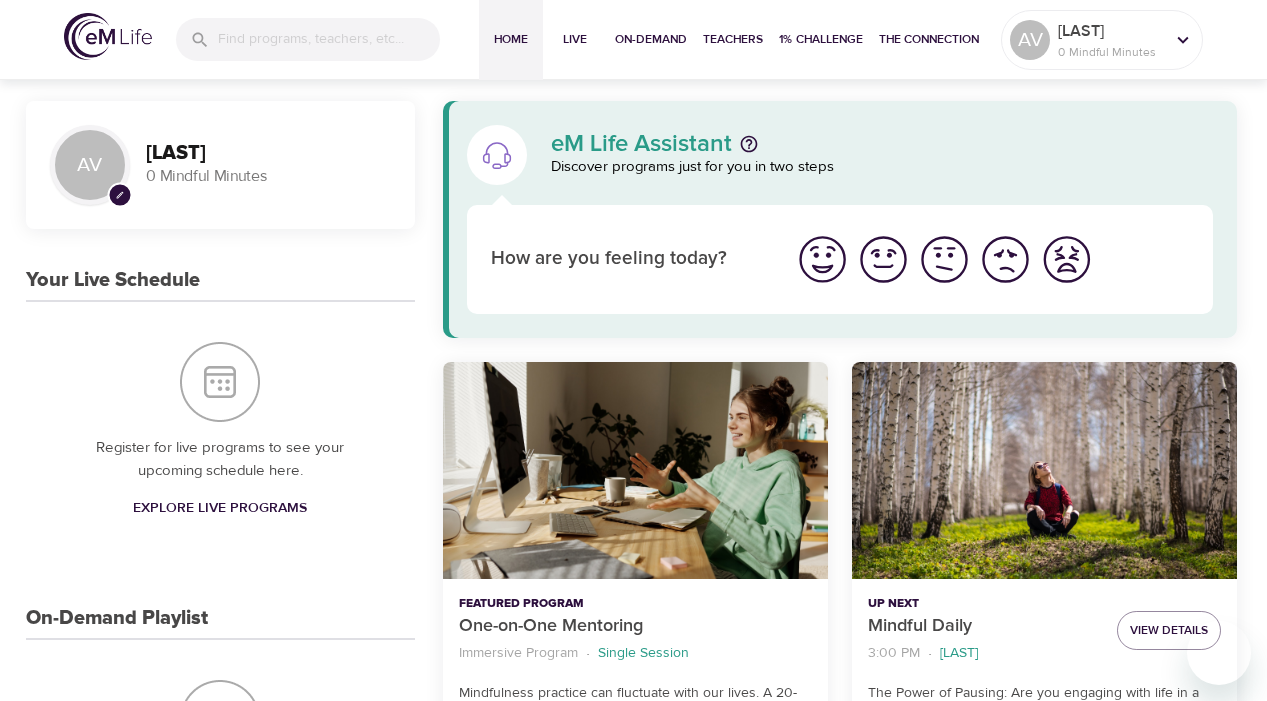 scroll, scrollTop: 0, scrollLeft: 0, axis: both 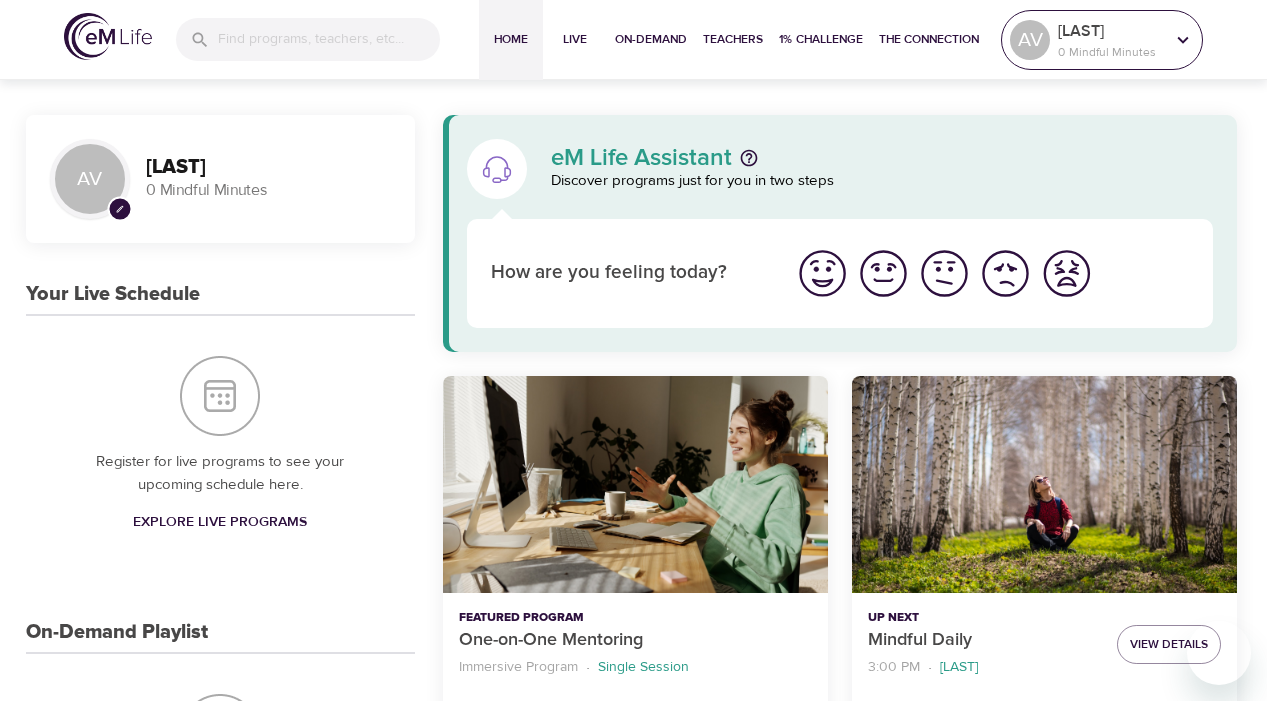 click 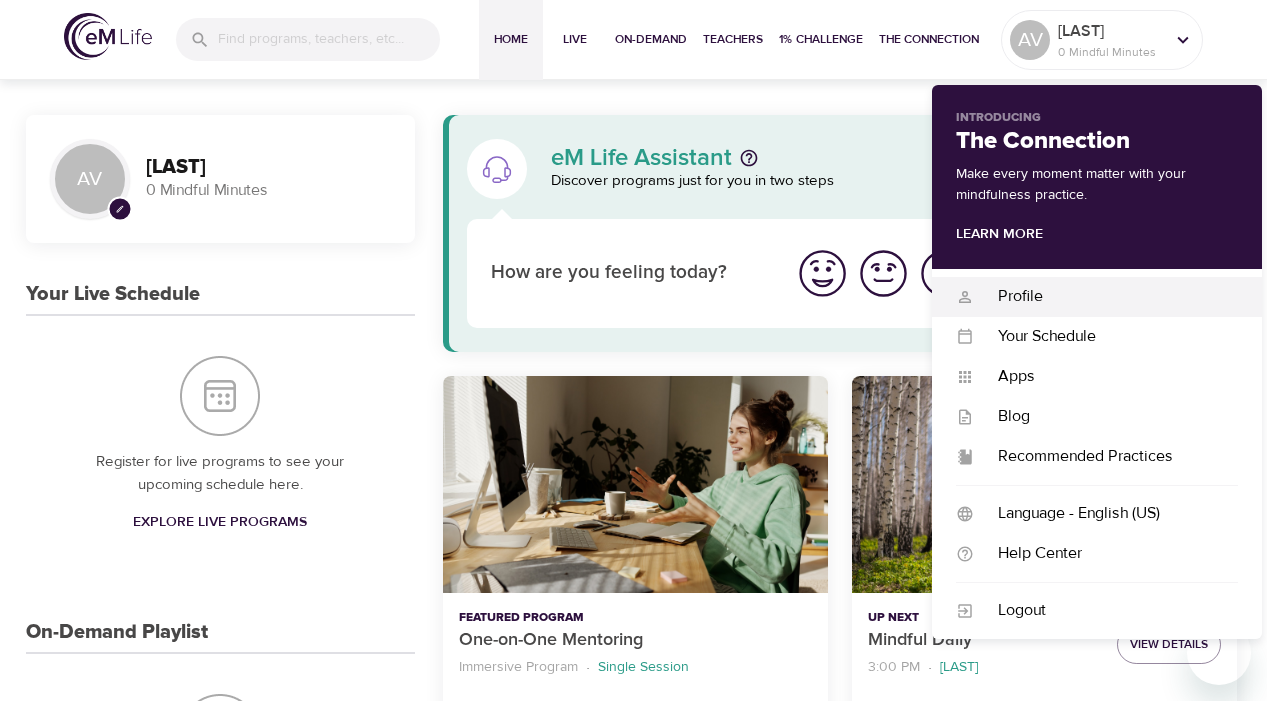 click on "Profile" at bounding box center (1106, 296) 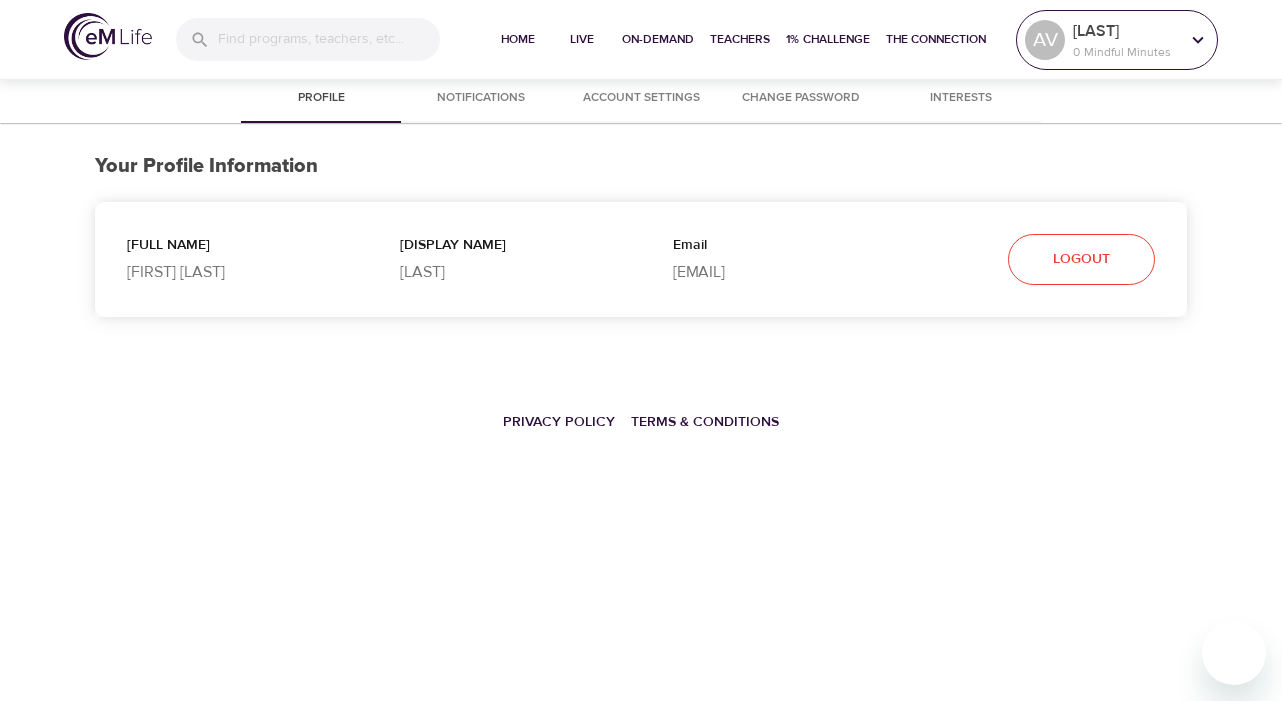 click 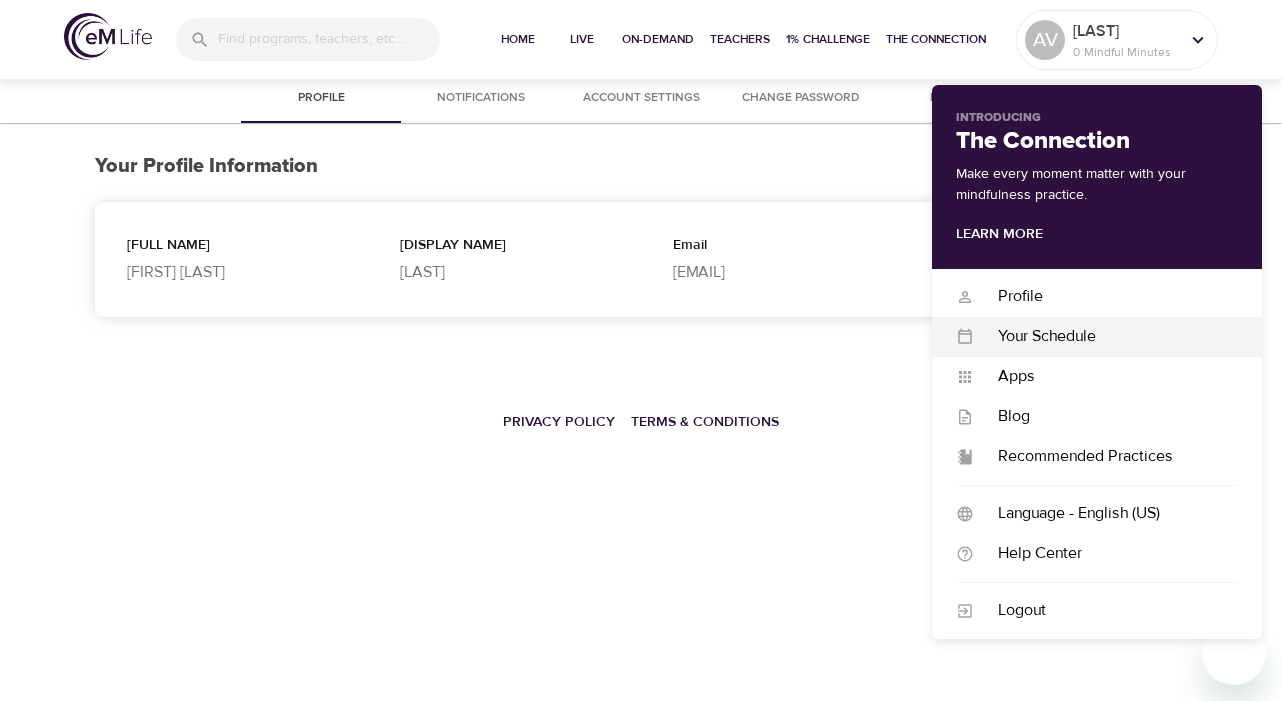 click on "Your Schedule" at bounding box center (1106, 336) 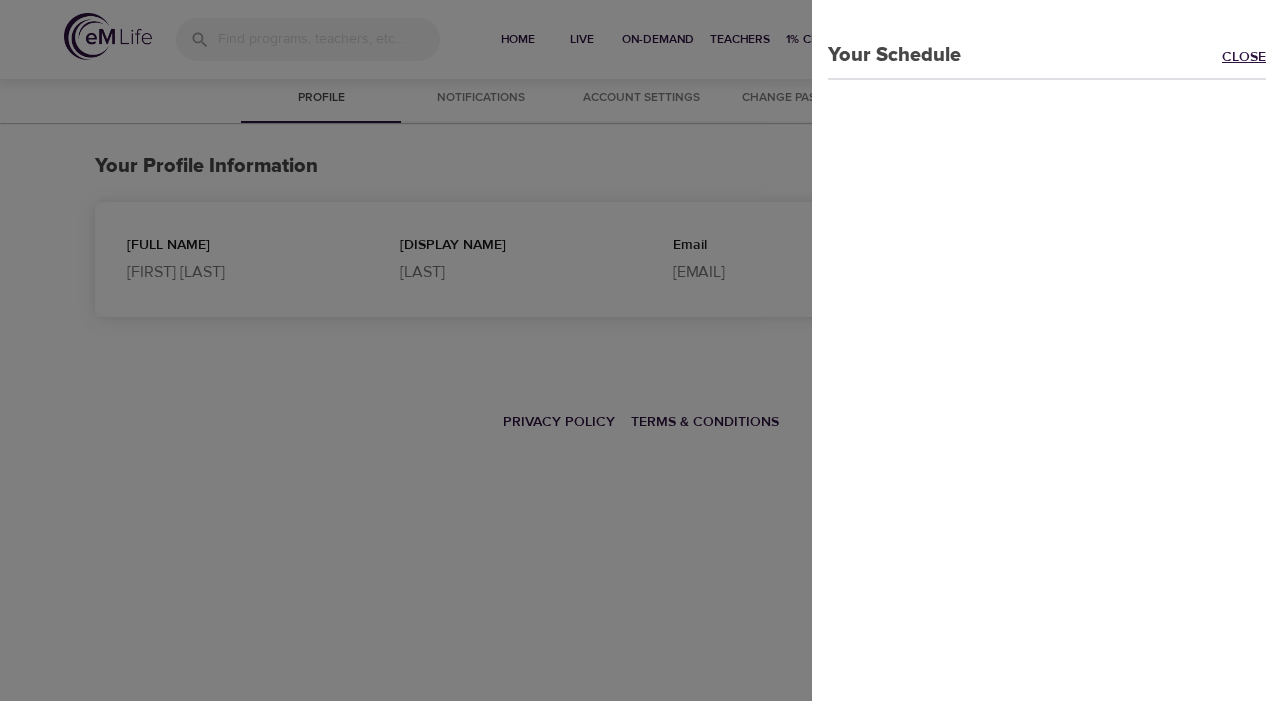 click on "Close" at bounding box center [1252, 58] 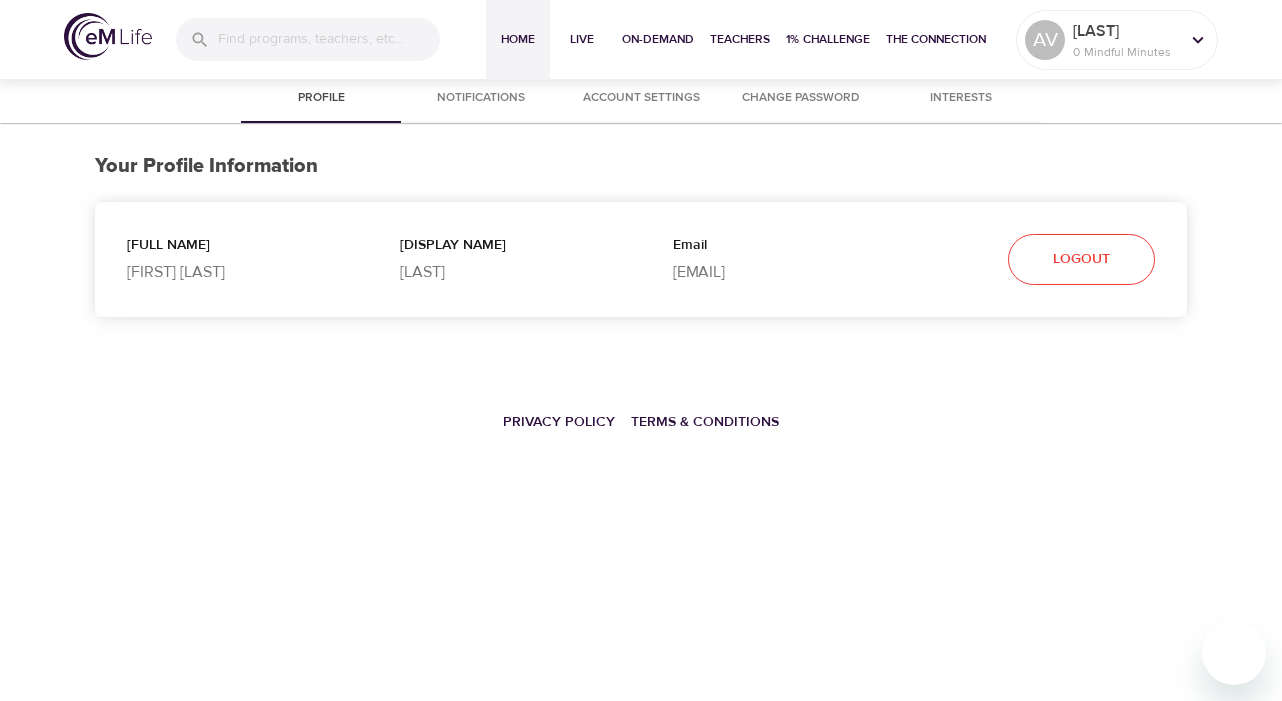 click on "Home" at bounding box center [518, 39] 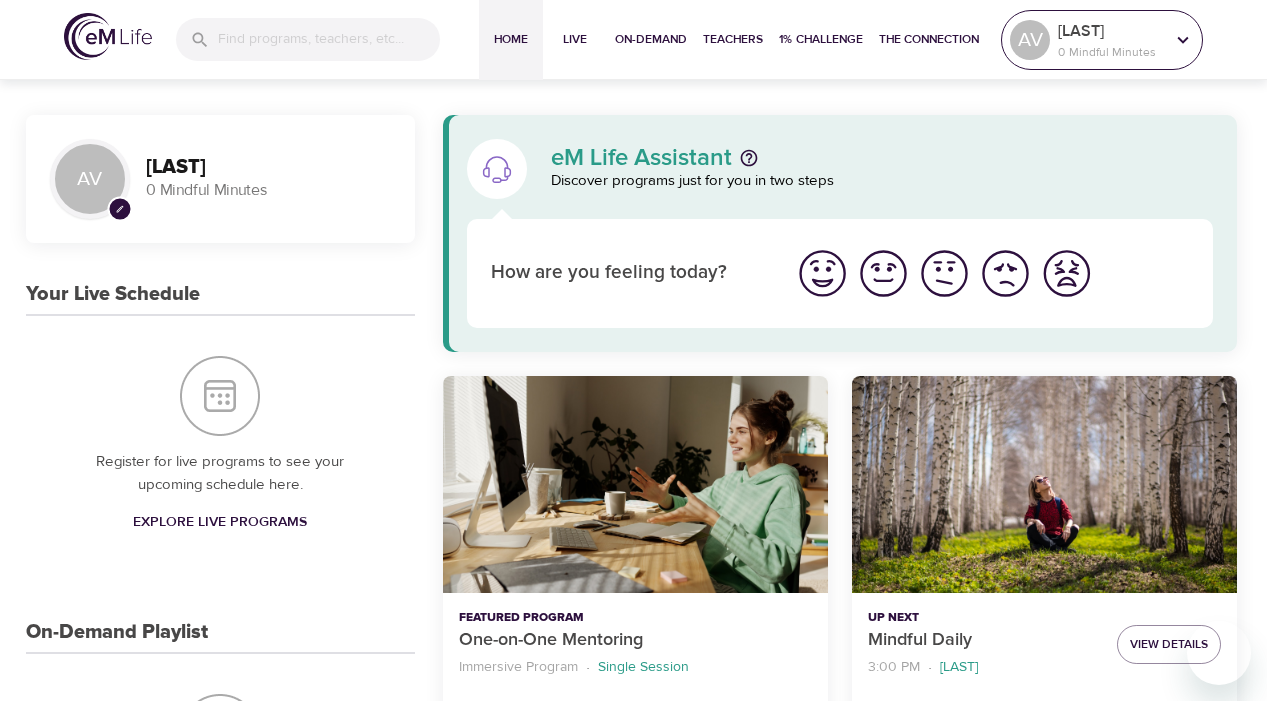 click 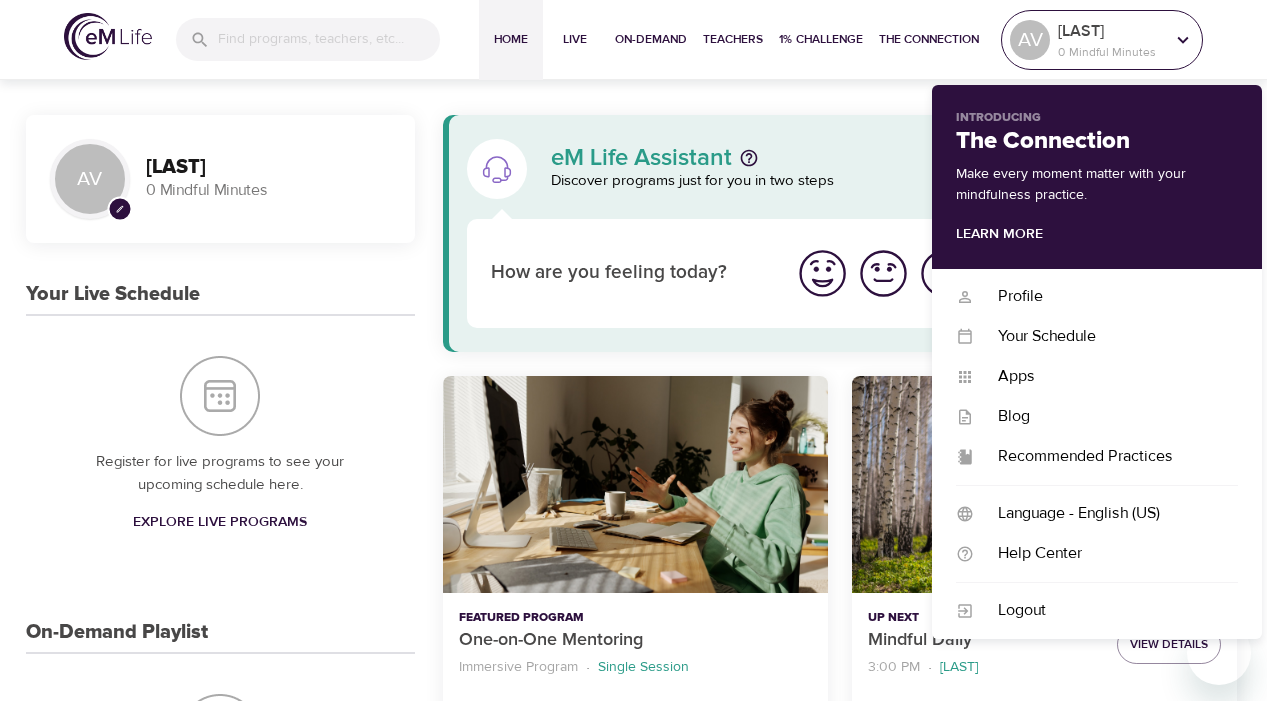 click 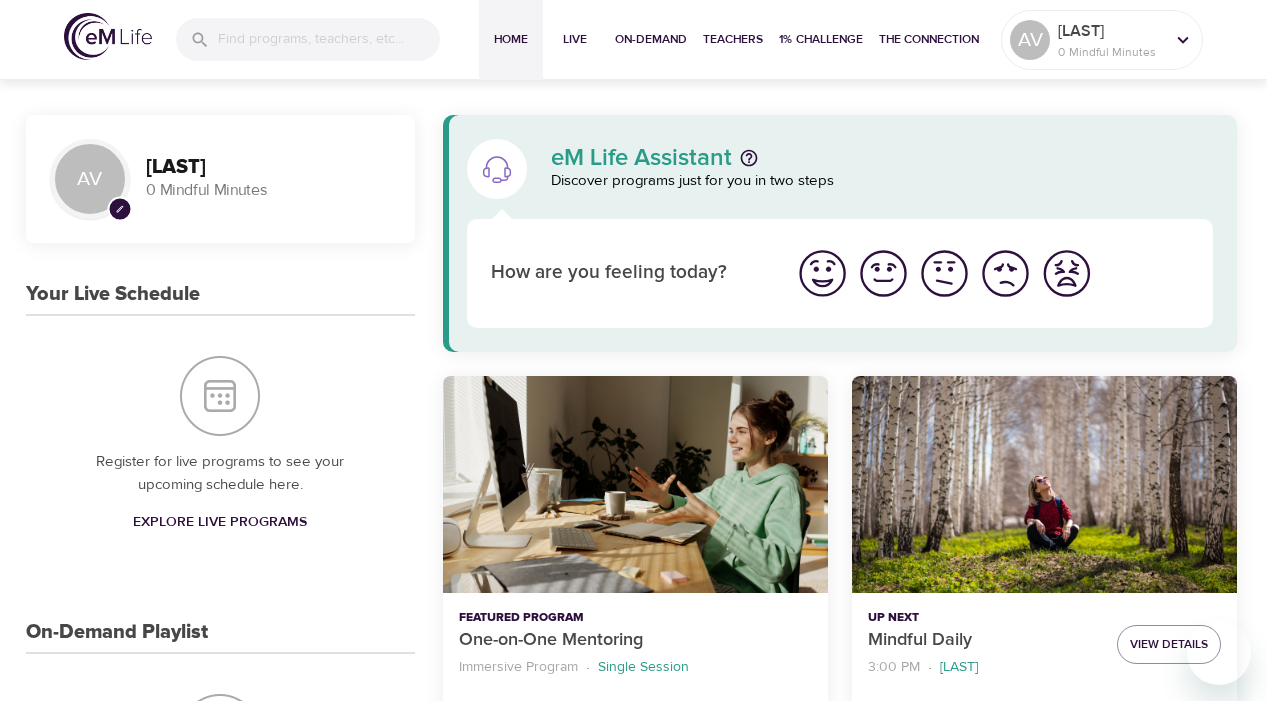 click on "eM Life Assistant Discover programs just for you in two steps How are you feeling today? Featured Program One-on-One Mentoring Immersive Program · Single Session Mindfulness practice can fluctuate with our lives. A 20-minute expert-led mentoring session is an opportunity to get mindfulness guidance personalized to your unique needs. The session can help address obstacles to mindfulness practice, as well as how to to apply it to your daily life to help reduce stress, increase resilience and improve your overall well-being. This is not coaching therapy or medical advice. Your continuation with the scheduling process constitutes your agreement with these terms. View Details Up Next Mindful Daily 3:00 PM · Elaine Smookler View Details The Power of Pausing: Are you engaging with life in a way that feels meaningful? Additional Times 3:00 PM 3:30 PM Personalized programs for you All Resilience Gratitude Happiness On-Demand 7 Days of Emotional Intelligence 7 Episodes Details On-Demand Strategies to Reduce Stress" at bounding box center (840, 1185) 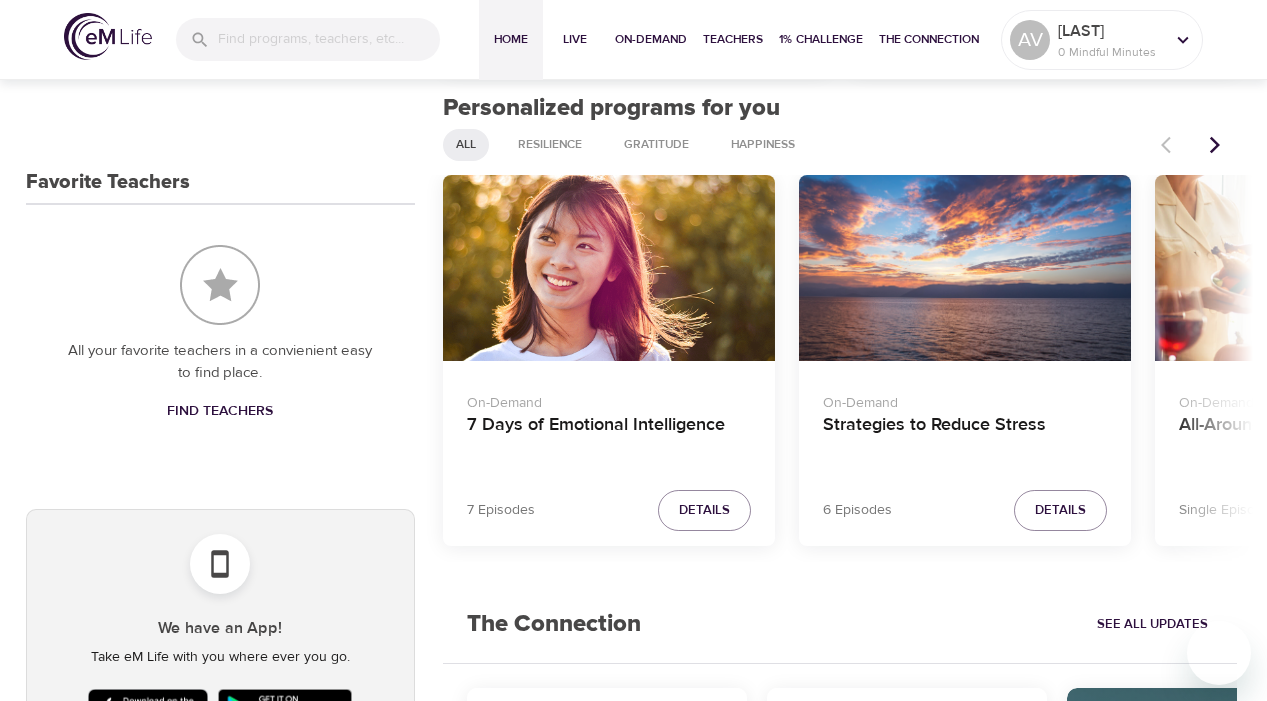 scroll, scrollTop: 654, scrollLeft: 0, axis: vertical 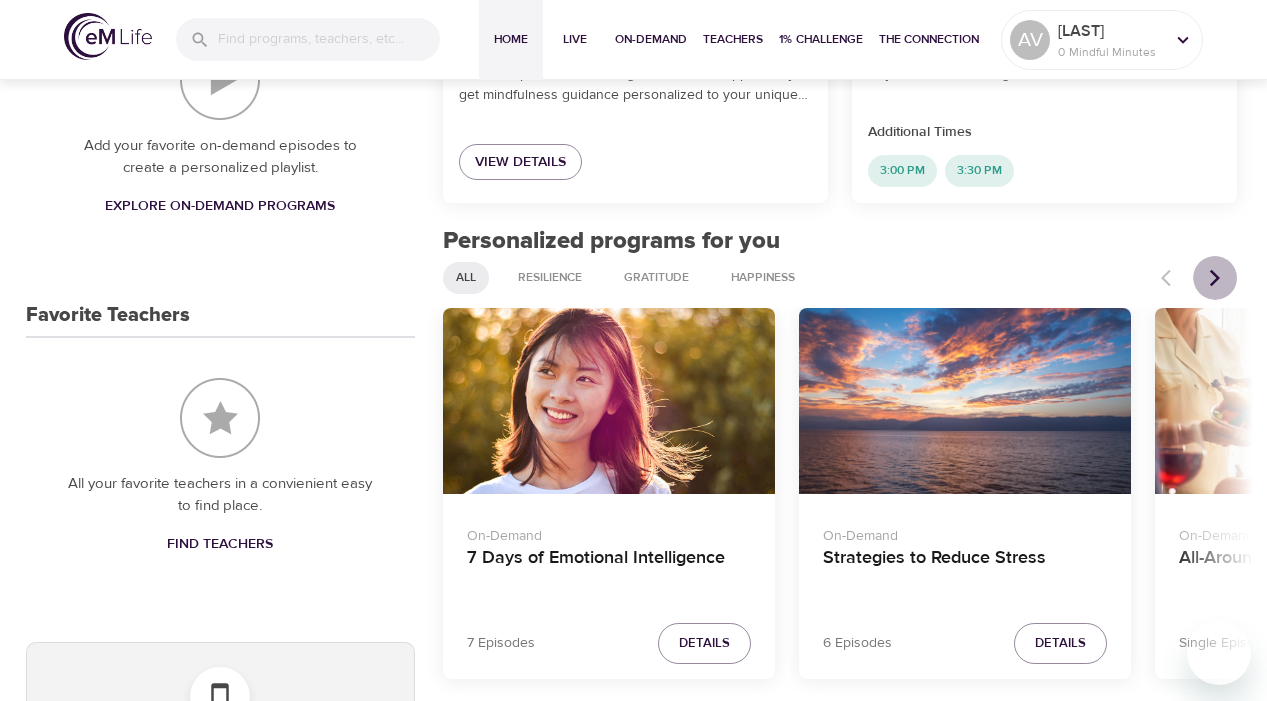 click 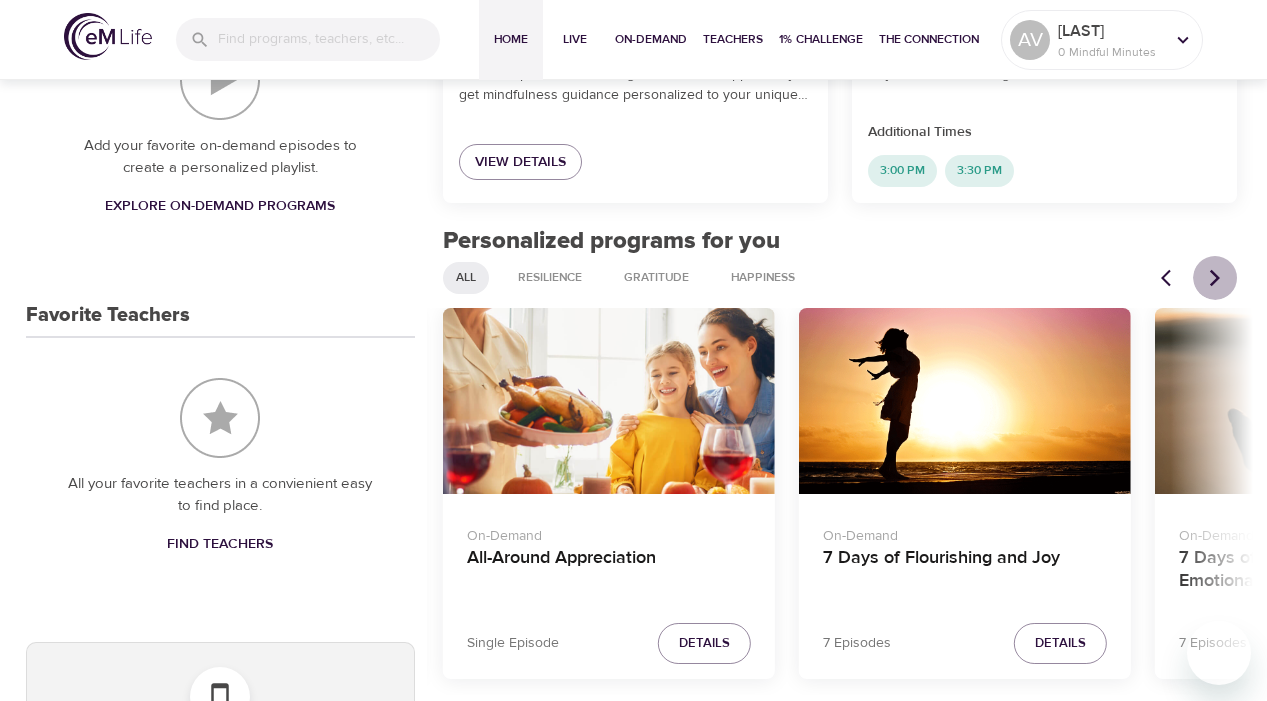 click 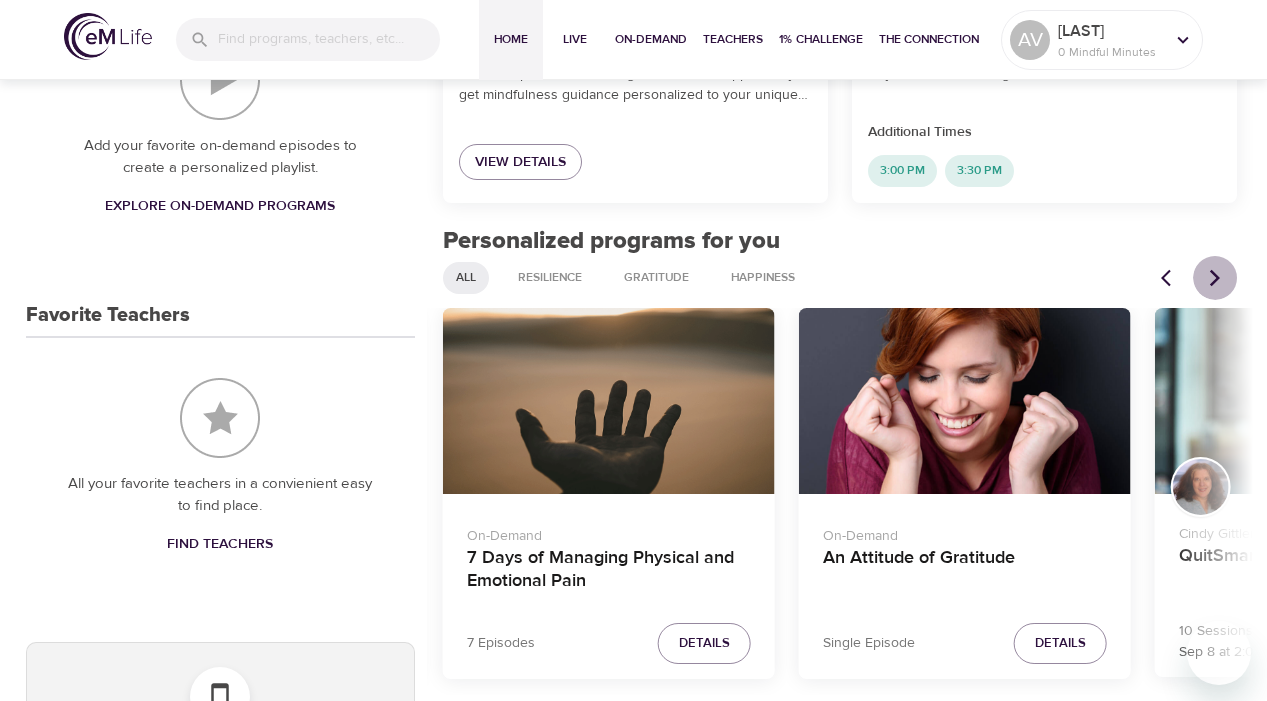 click 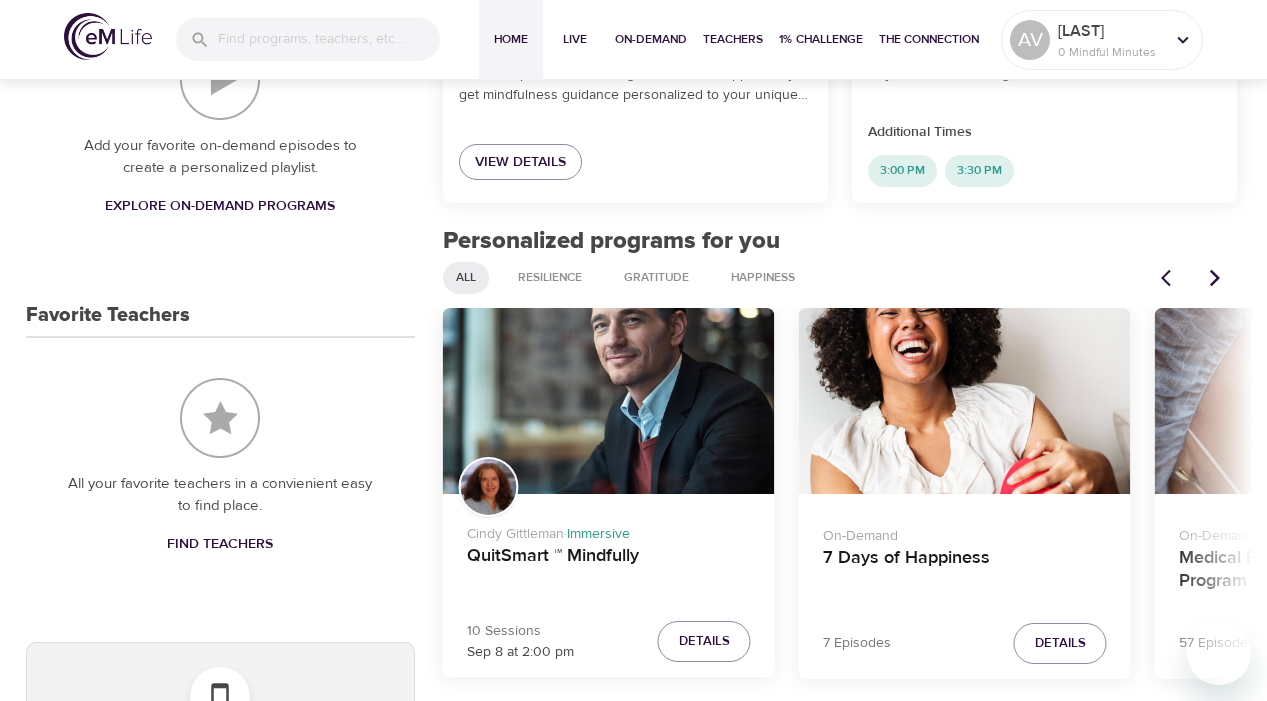 click 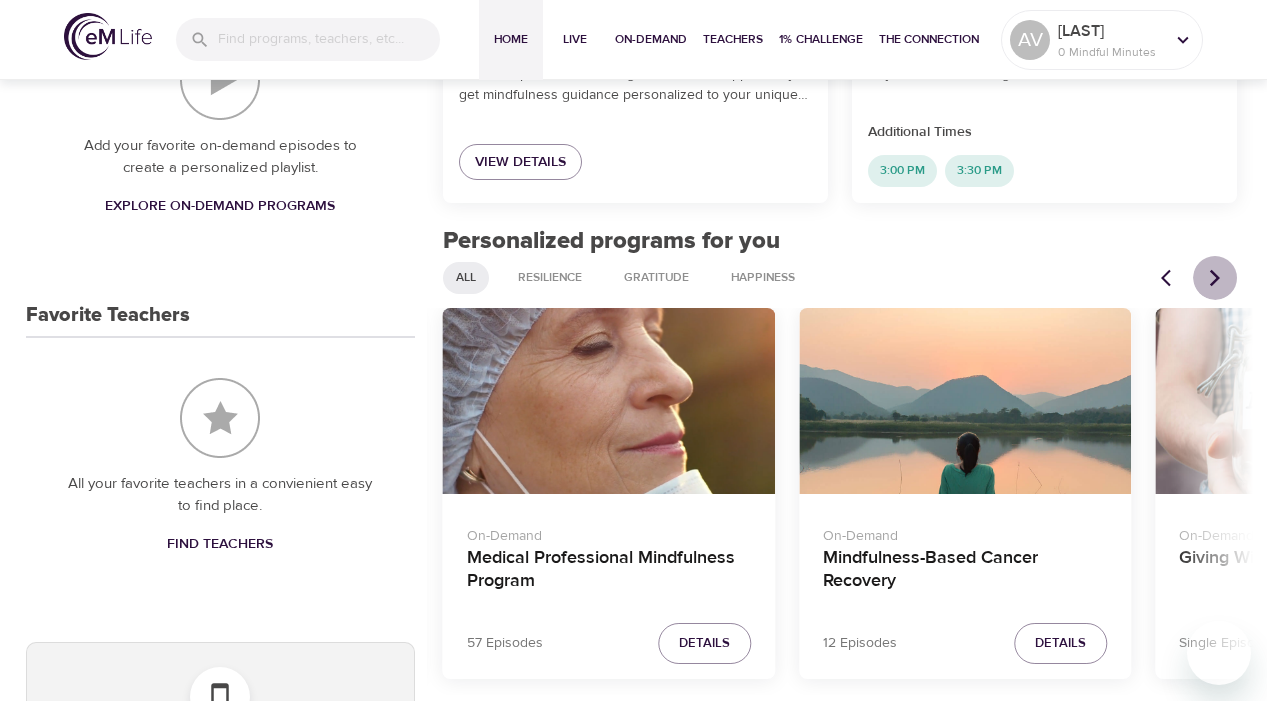 click 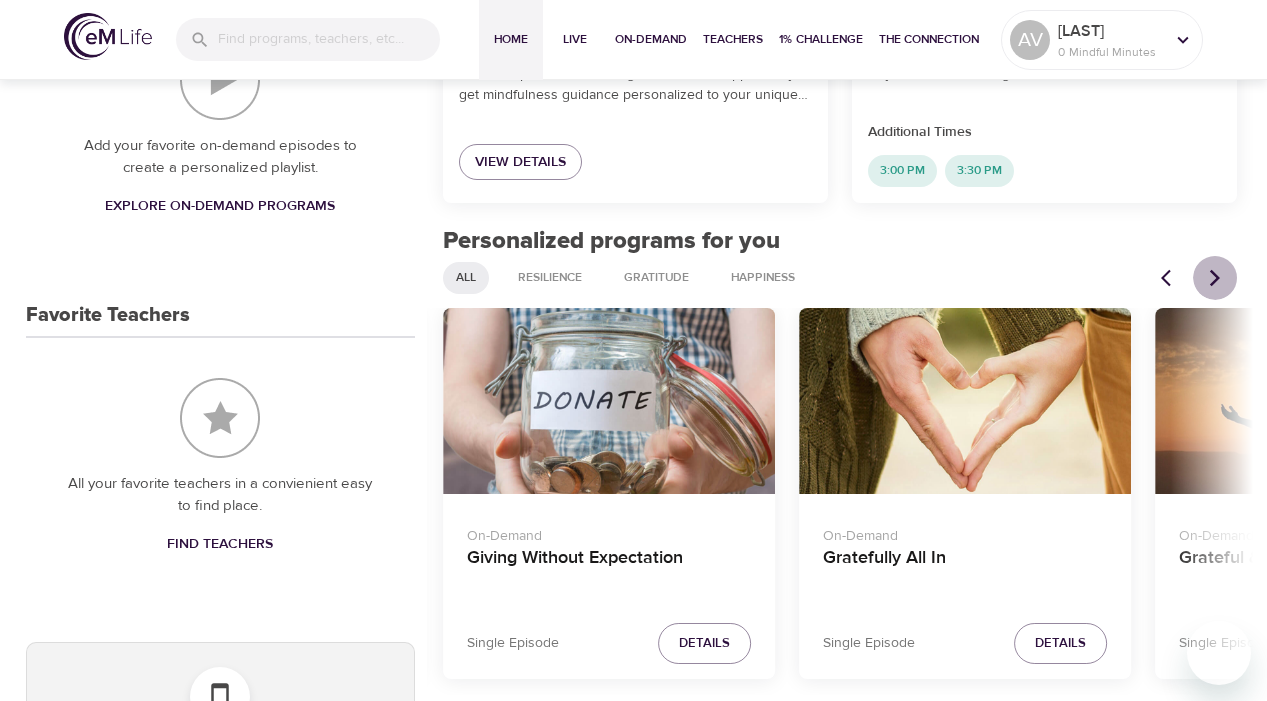 click 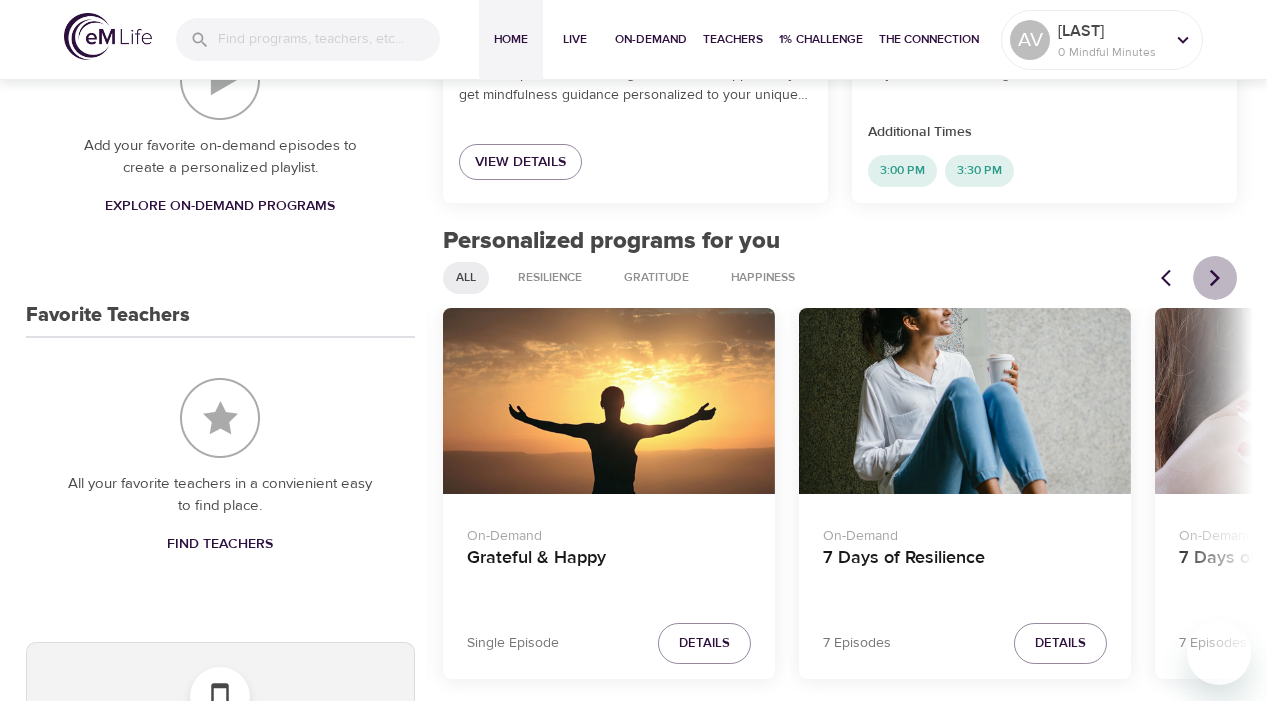 click 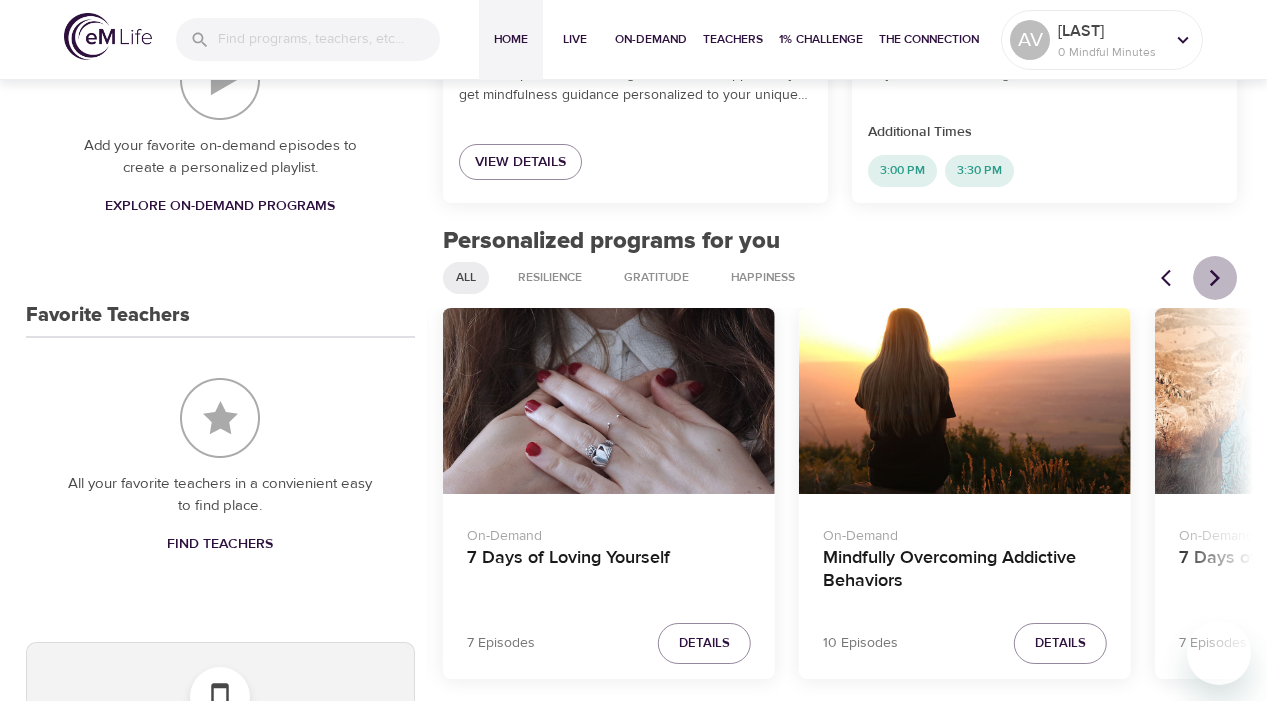 click 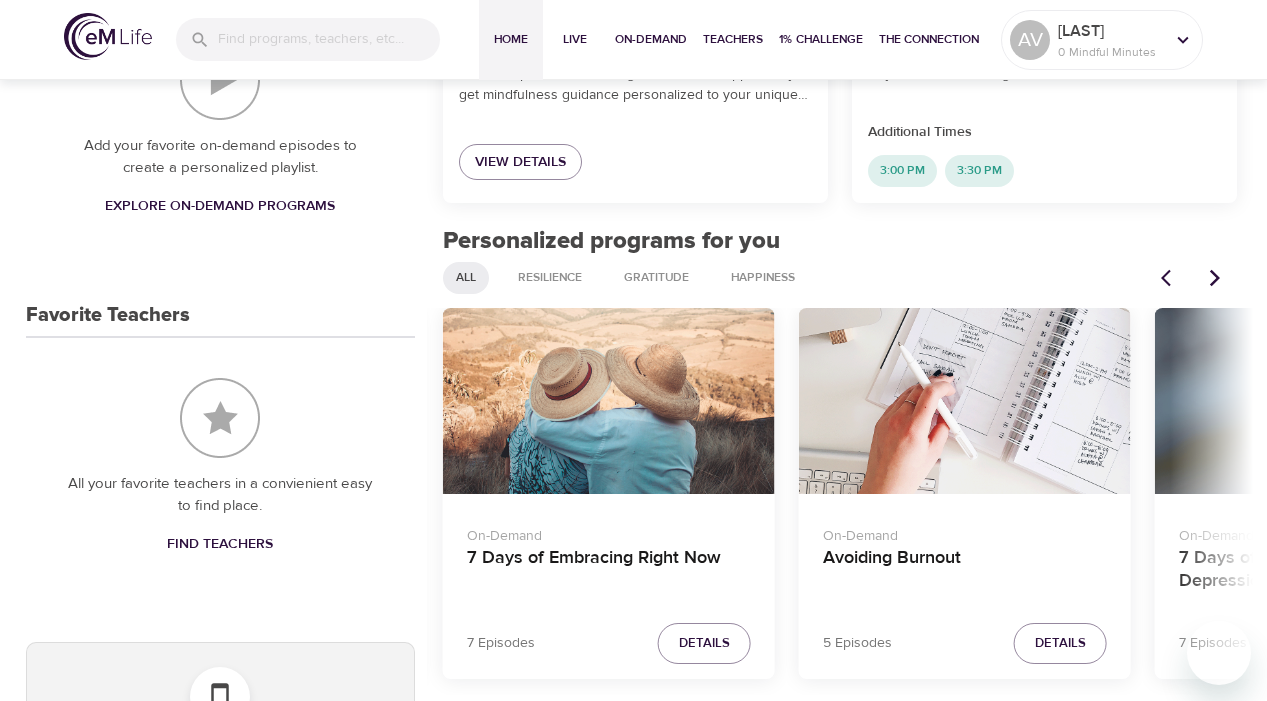 click 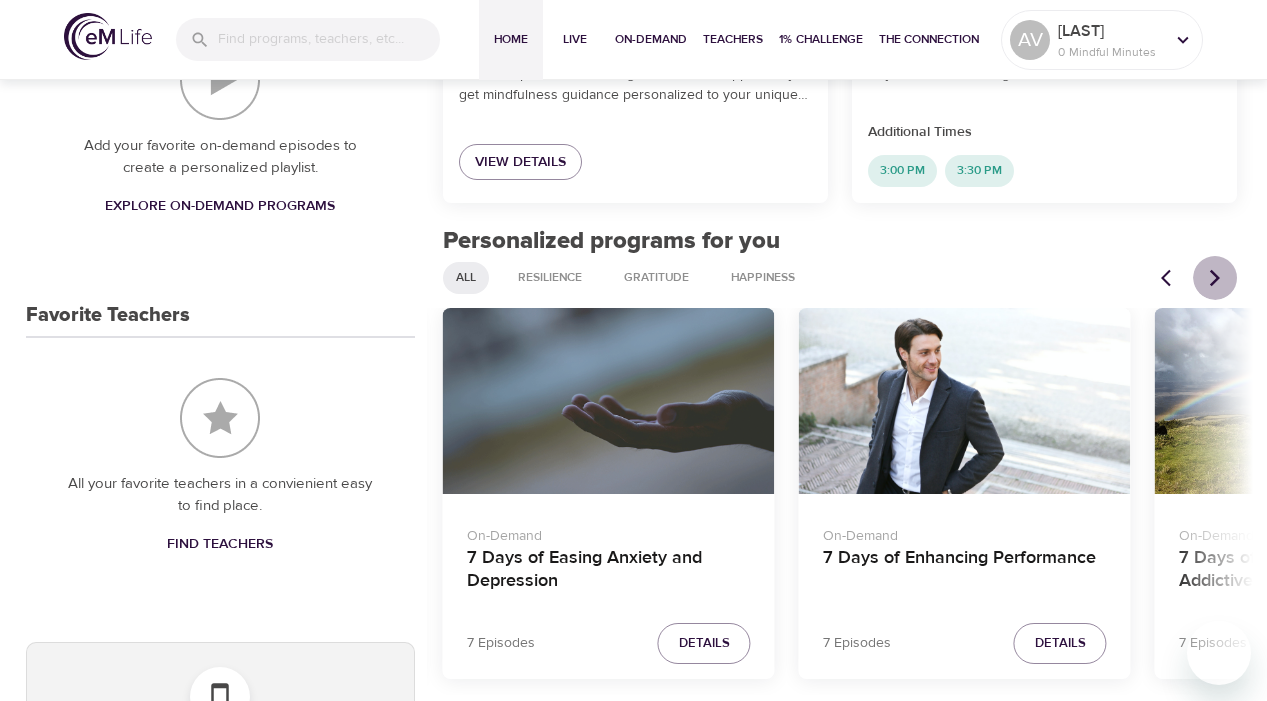 click 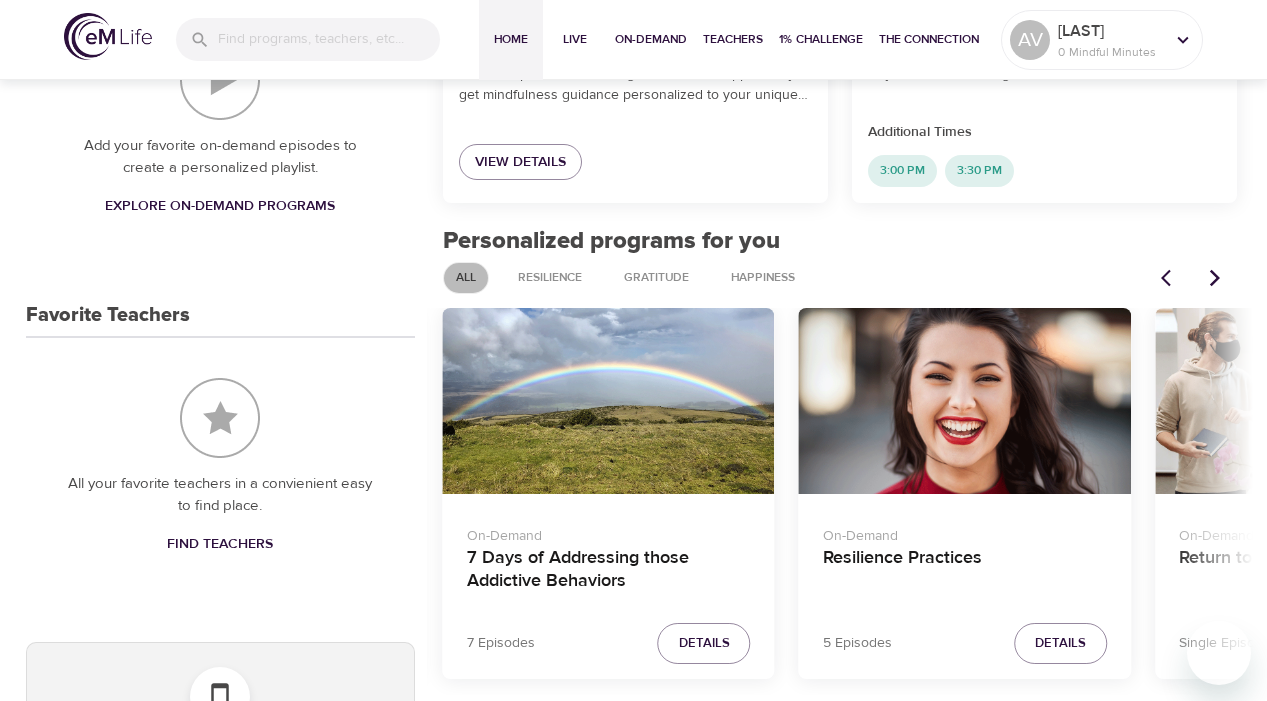 click on "All" at bounding box center (466, 277) 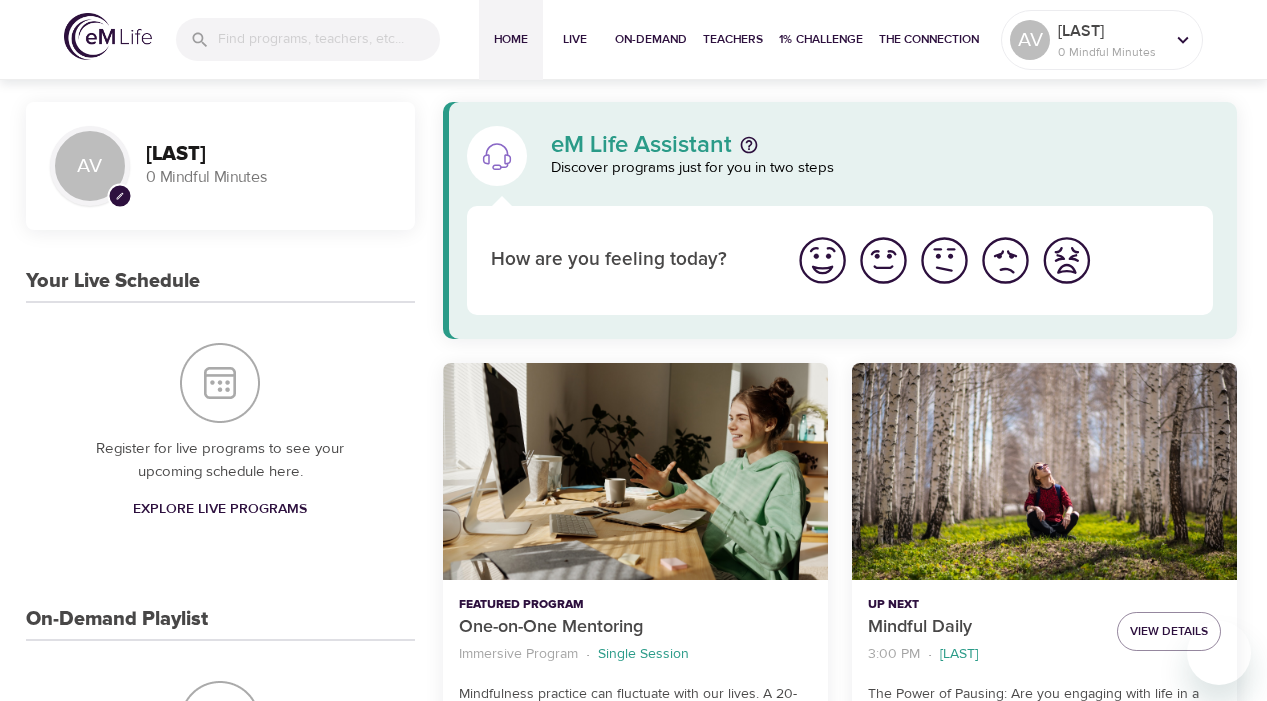 scroll, scrollTop: 0, scrollLeft: 0, axis: both 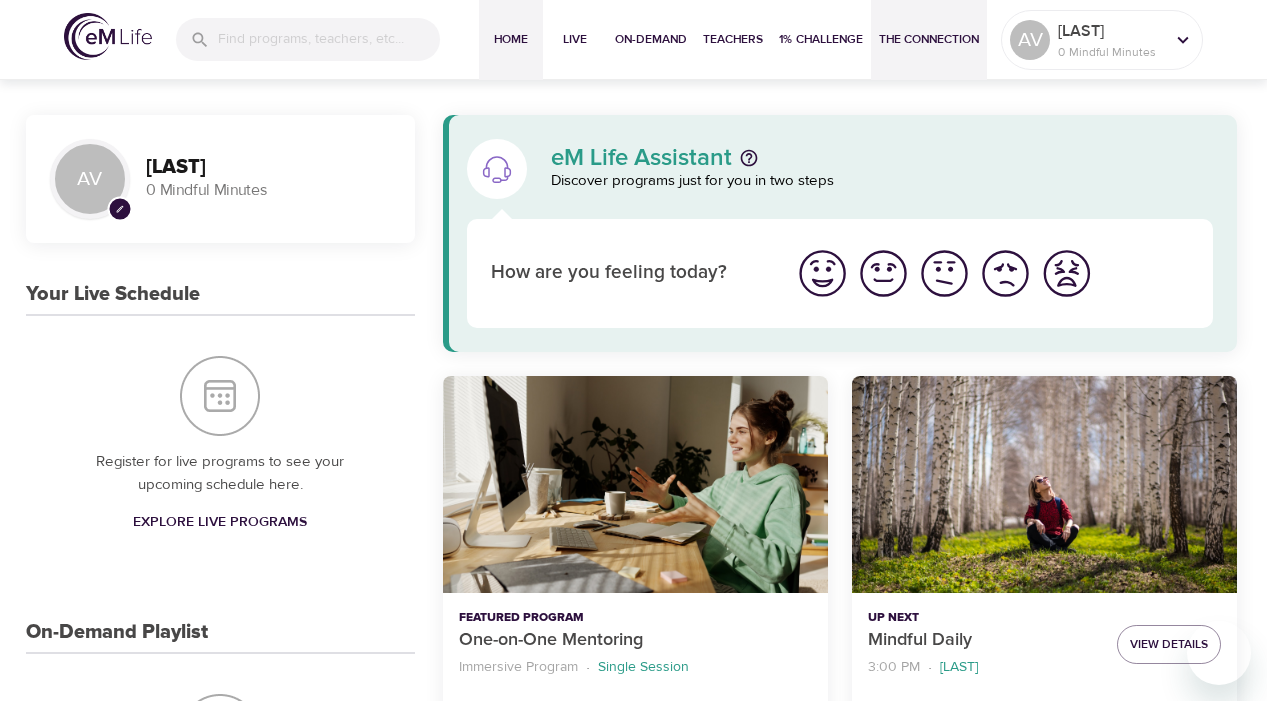 click on "The Connection" at bounding box center [929, 39] 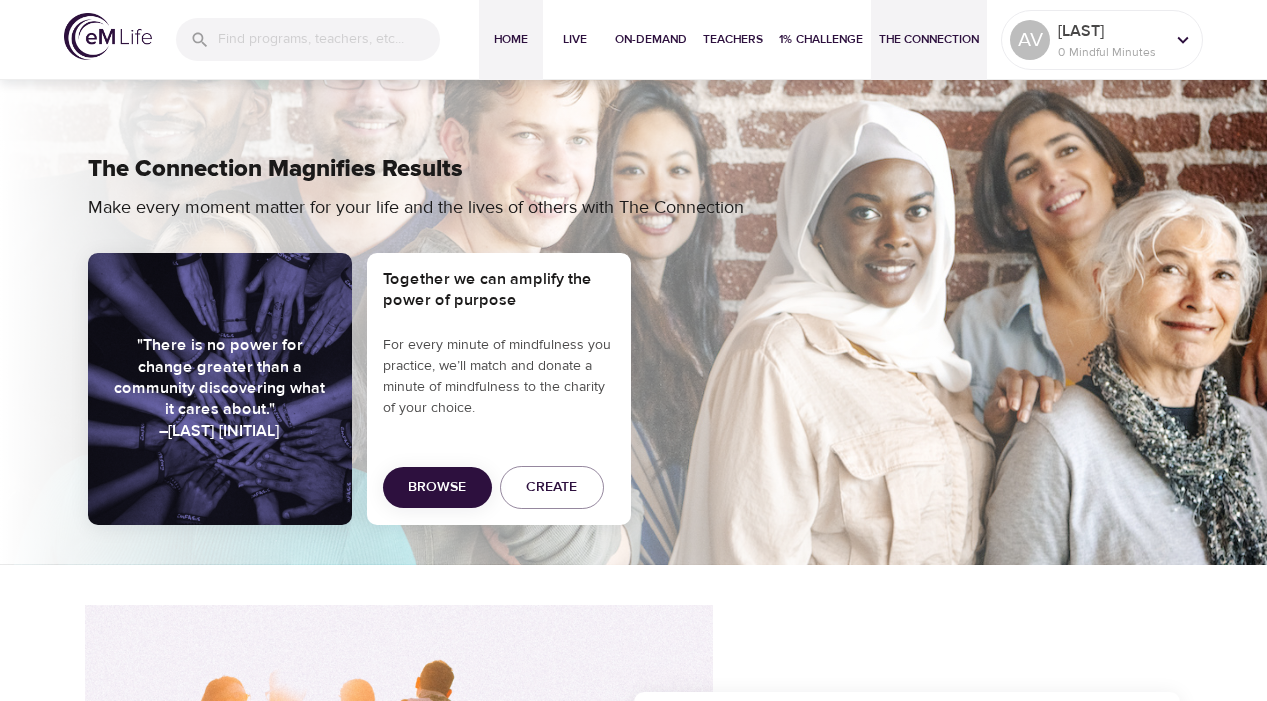 click on "Home" at bounding box center [511, 39] 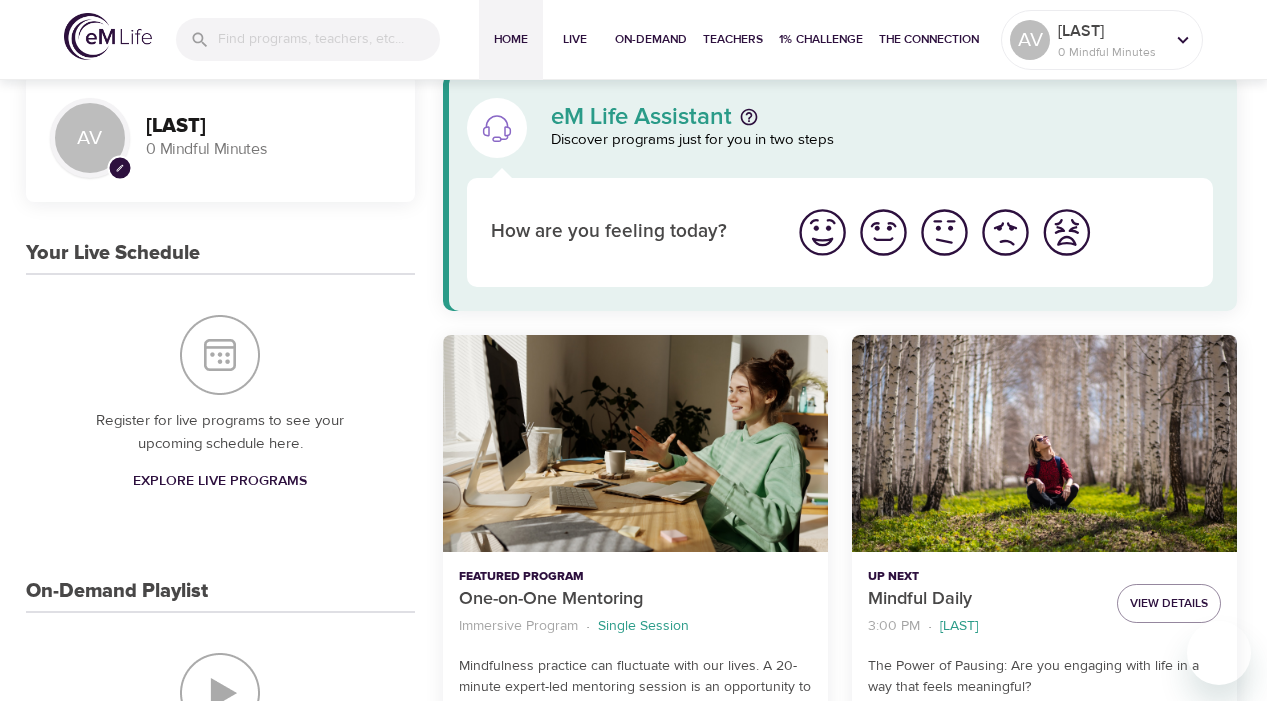 scroll, scrollTop: 0, scrollLeft: 0, axis: both 